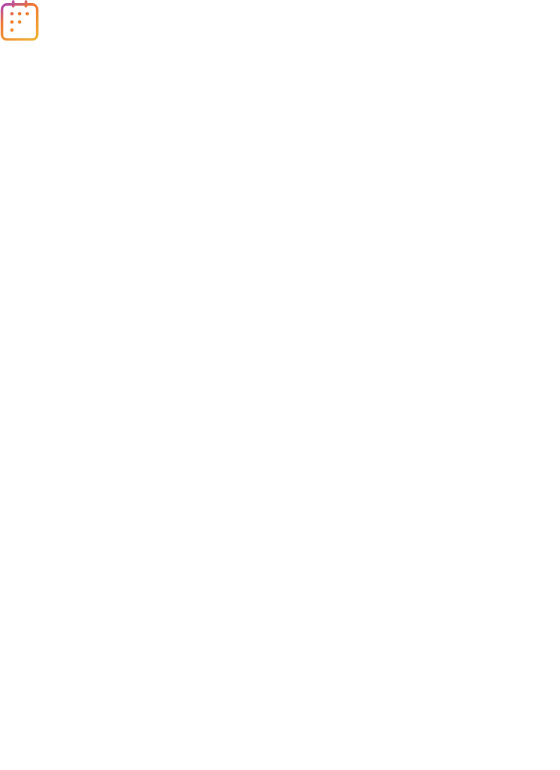 scroll, scrollTop: 0, scrollLeft: 0, axis: both 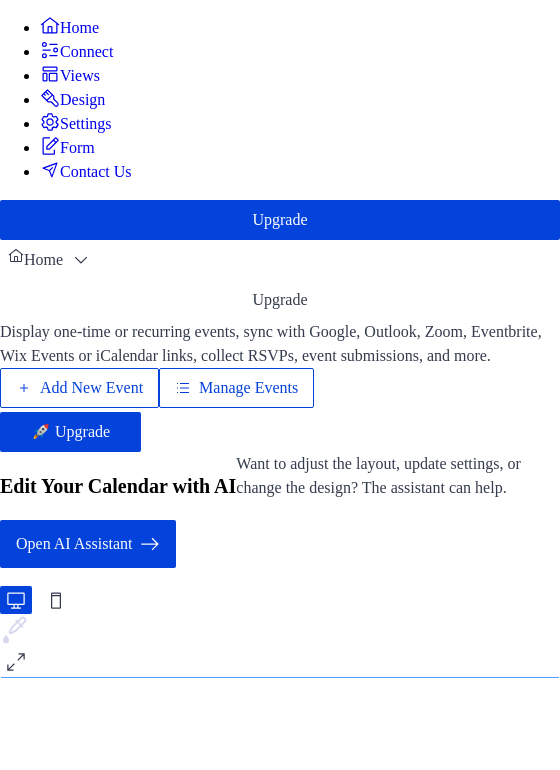 click on "Manage Events" at bounding box center (248, 388) 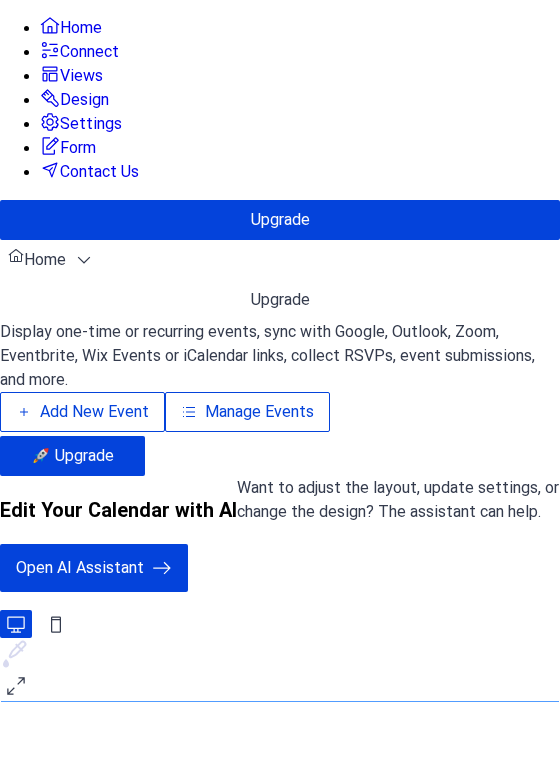 type 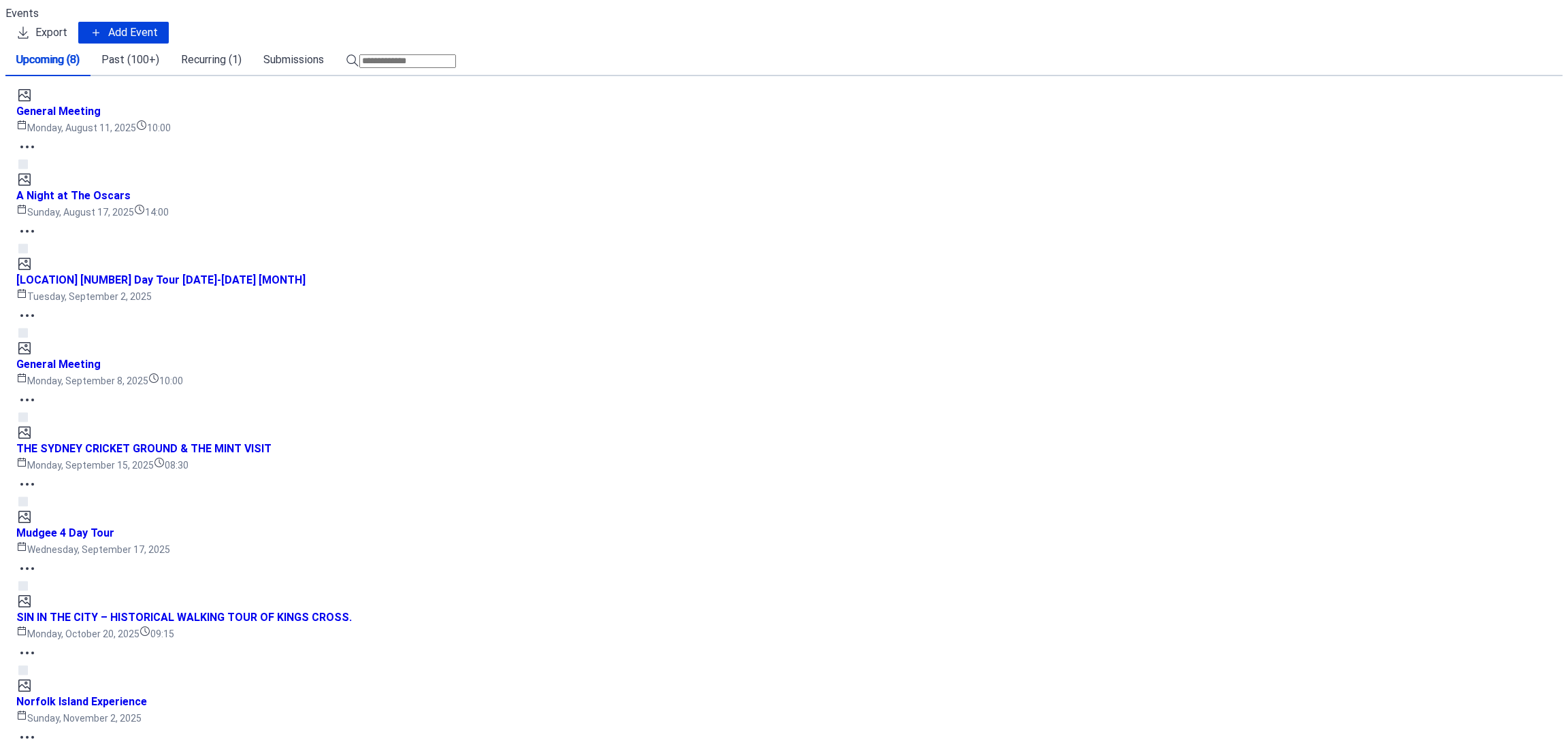scroll, scrollTop: 0, scrollLeft: 0, axis: both 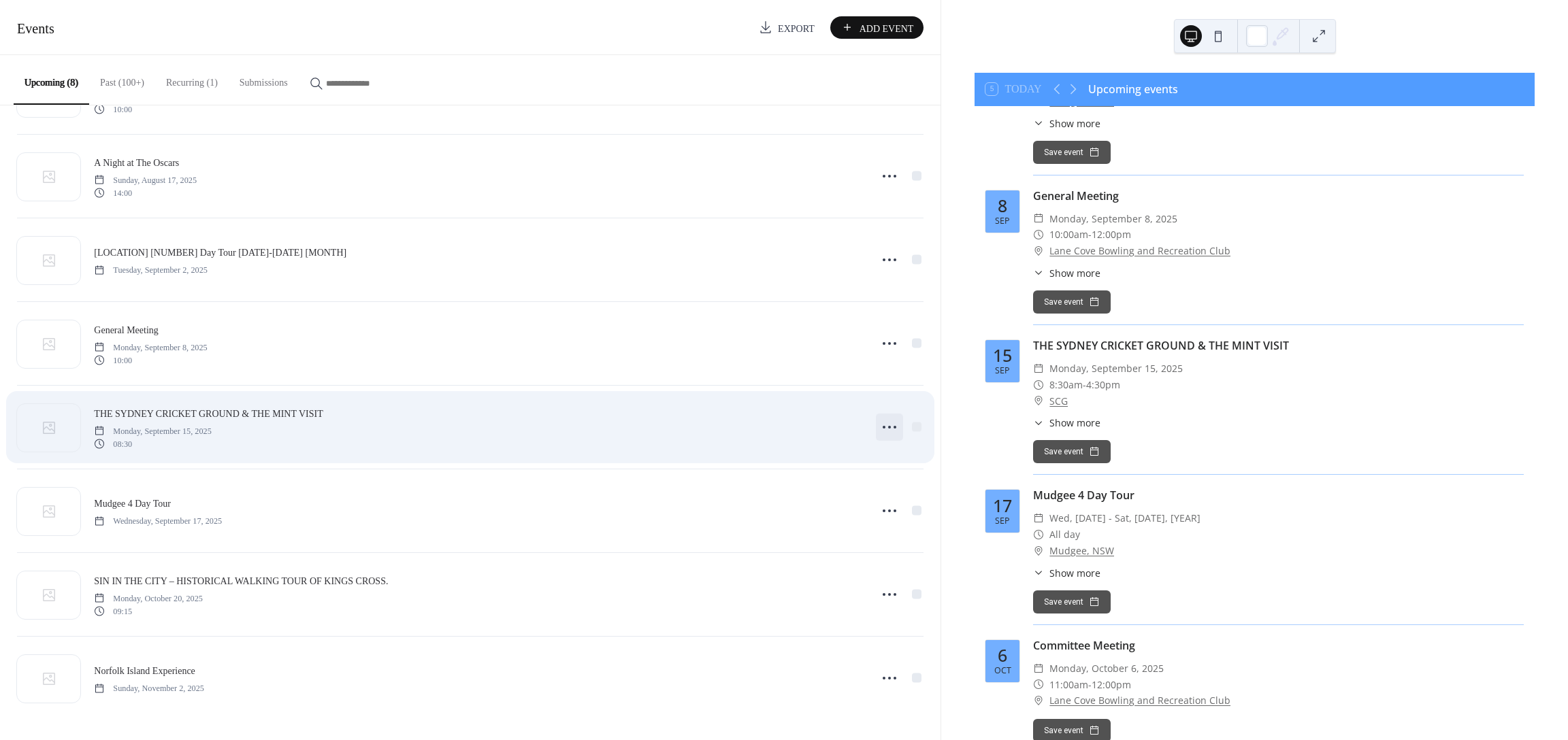 click 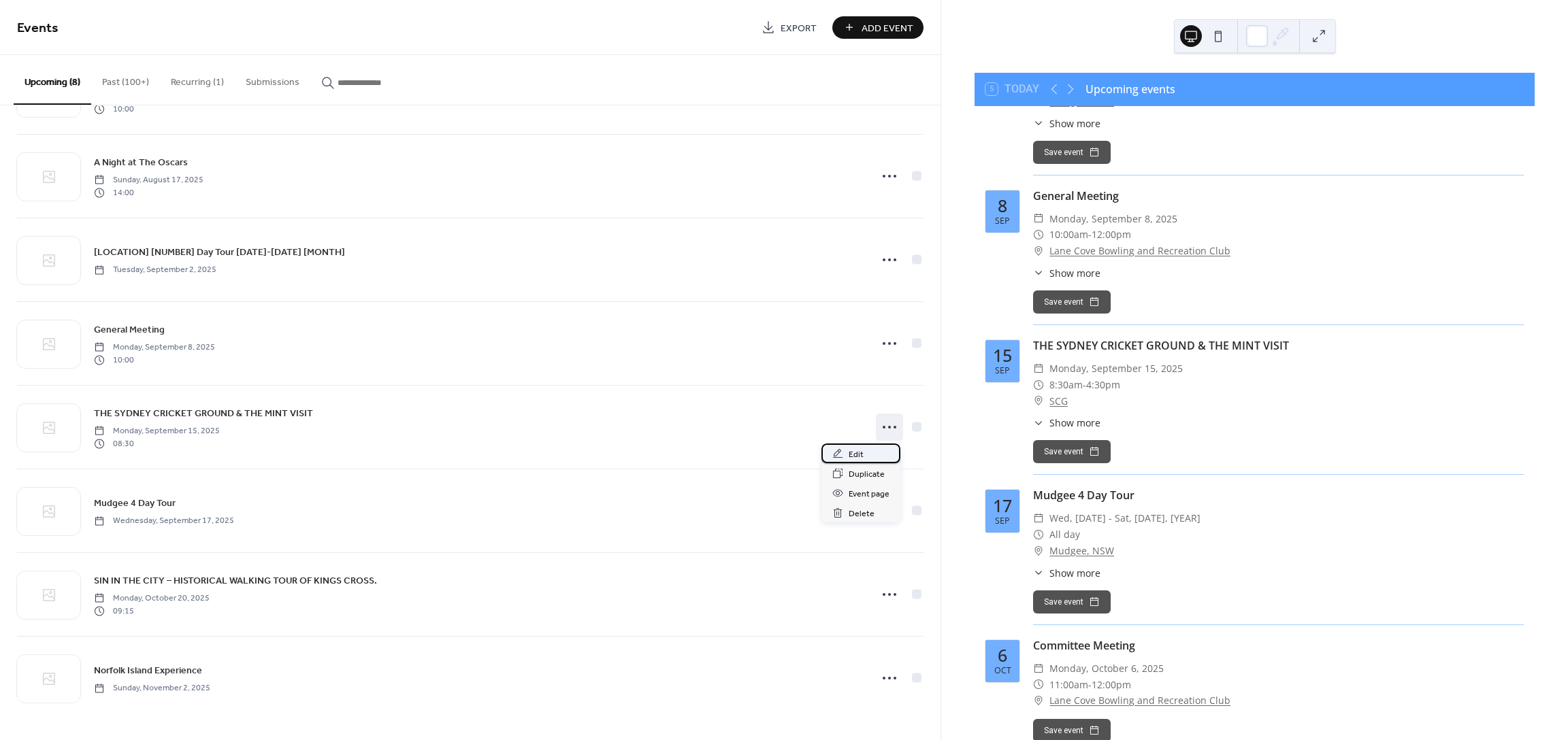 click on "Edit" at bounding box center [856, 454] 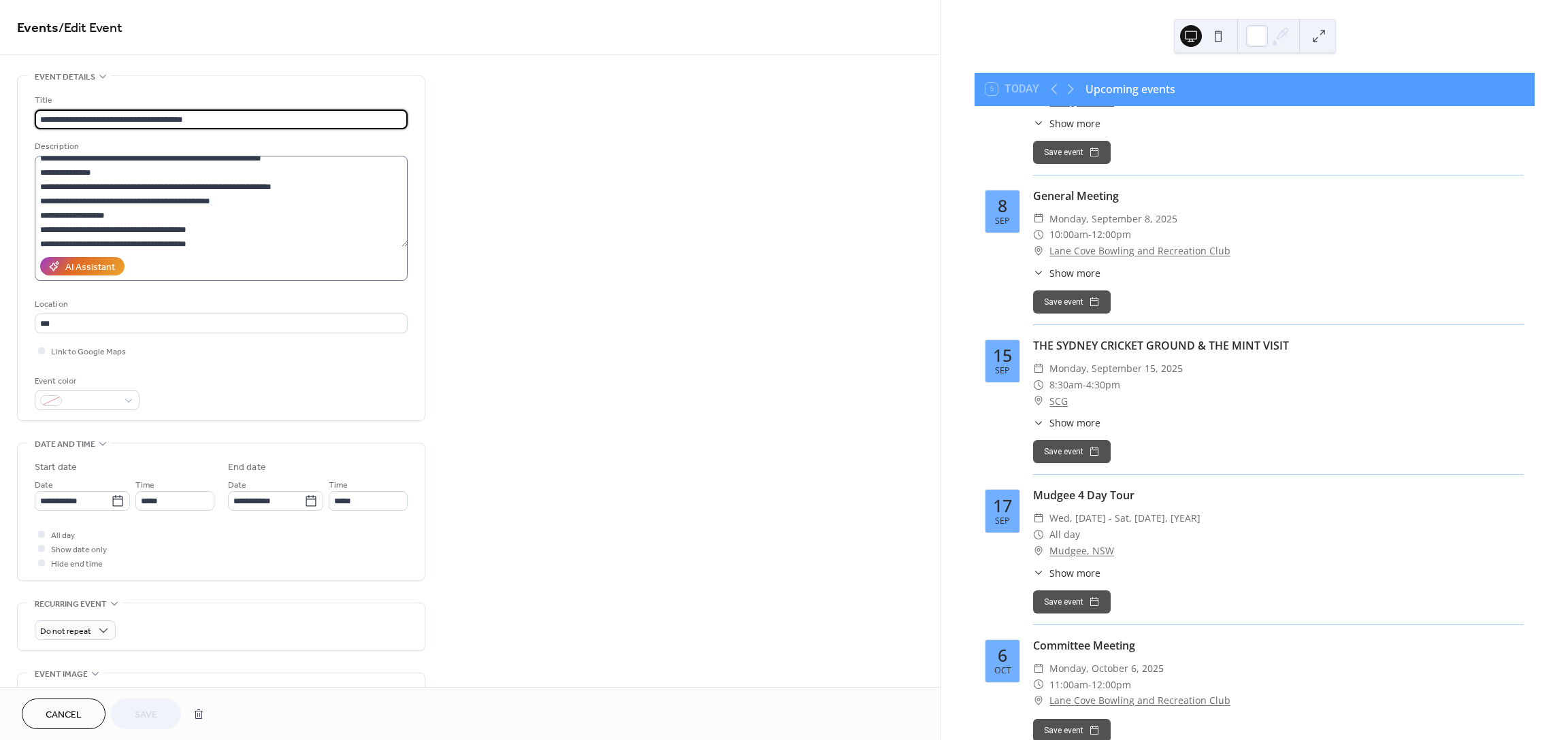 scroll, scrollTop: 57, scrollLeft: 0, axis: vertical 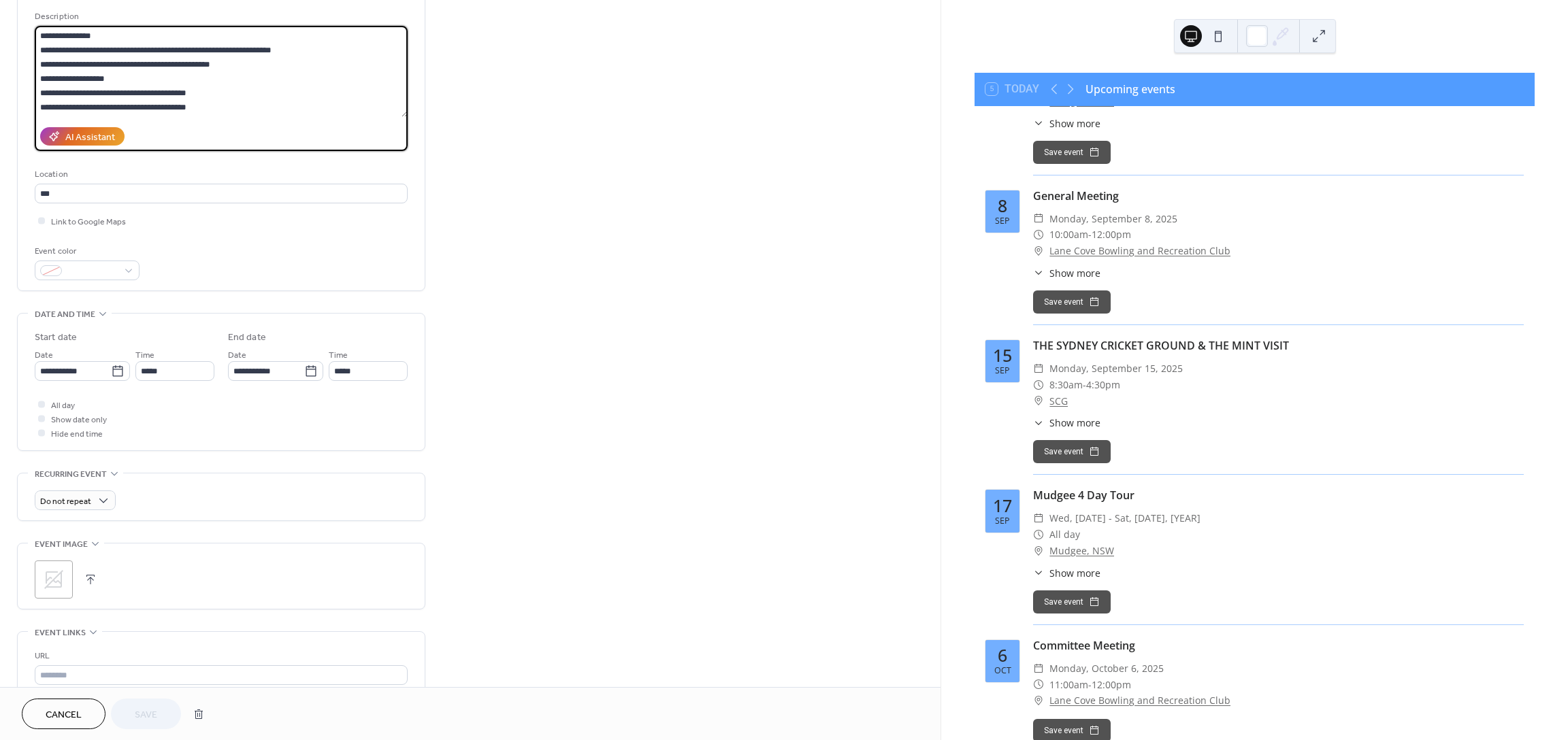 drag, startPoint x: 207, startPoint y: 92, endPoint x: 35, endPoint y: 92, distance: 172 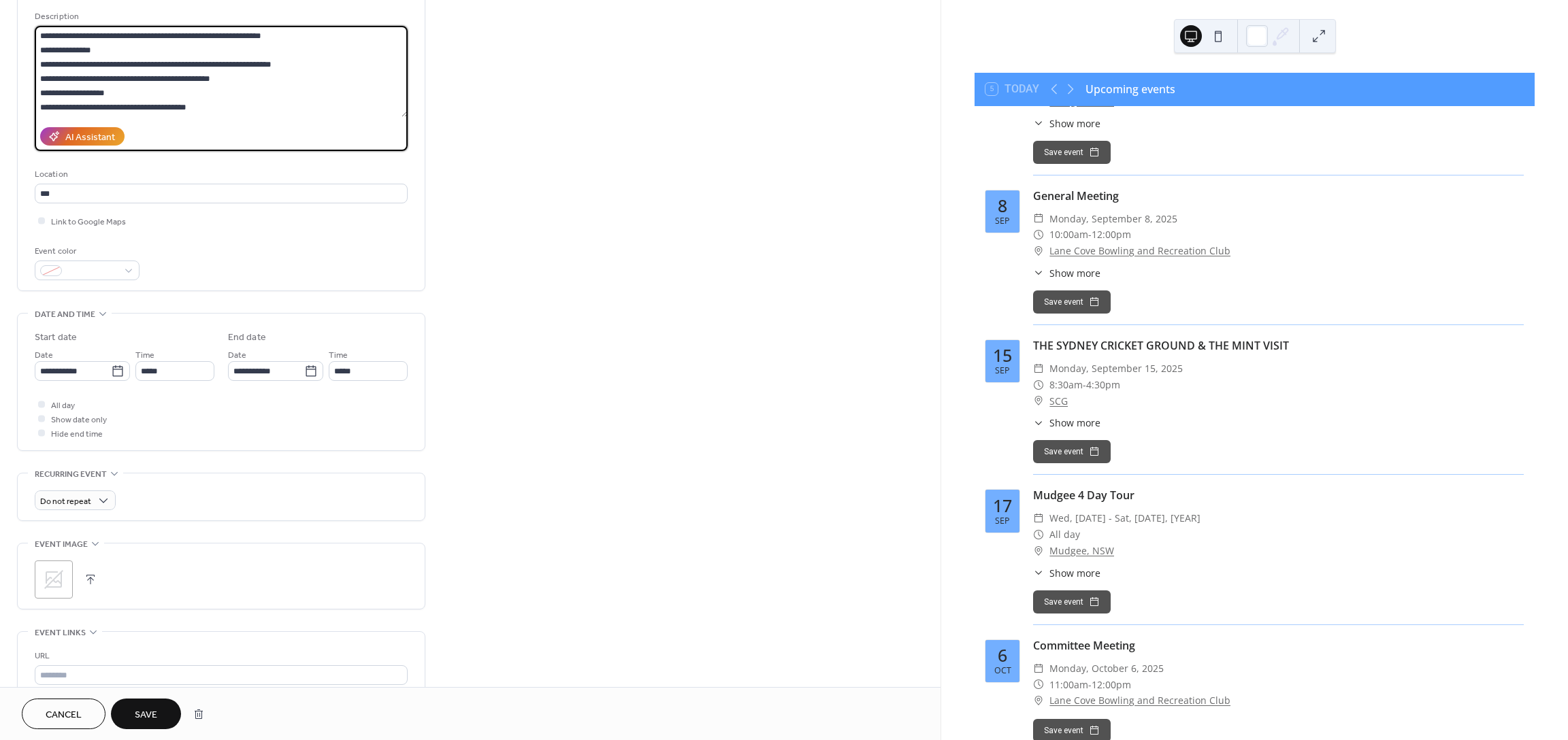 scroll, scrollTop: 43, scrollLeft: 0, axis: vertical 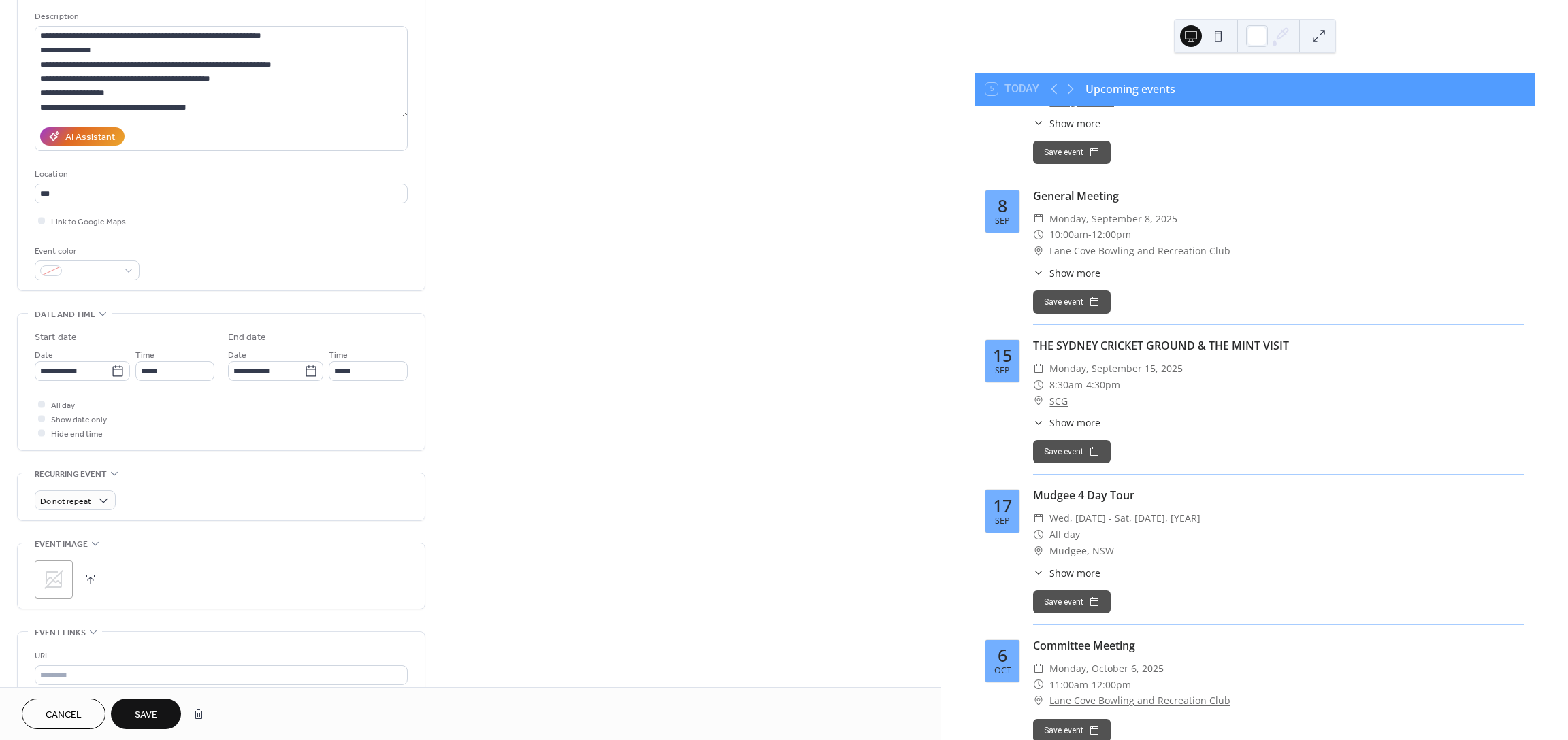 click on "Save" at bounding box center (146, 715) 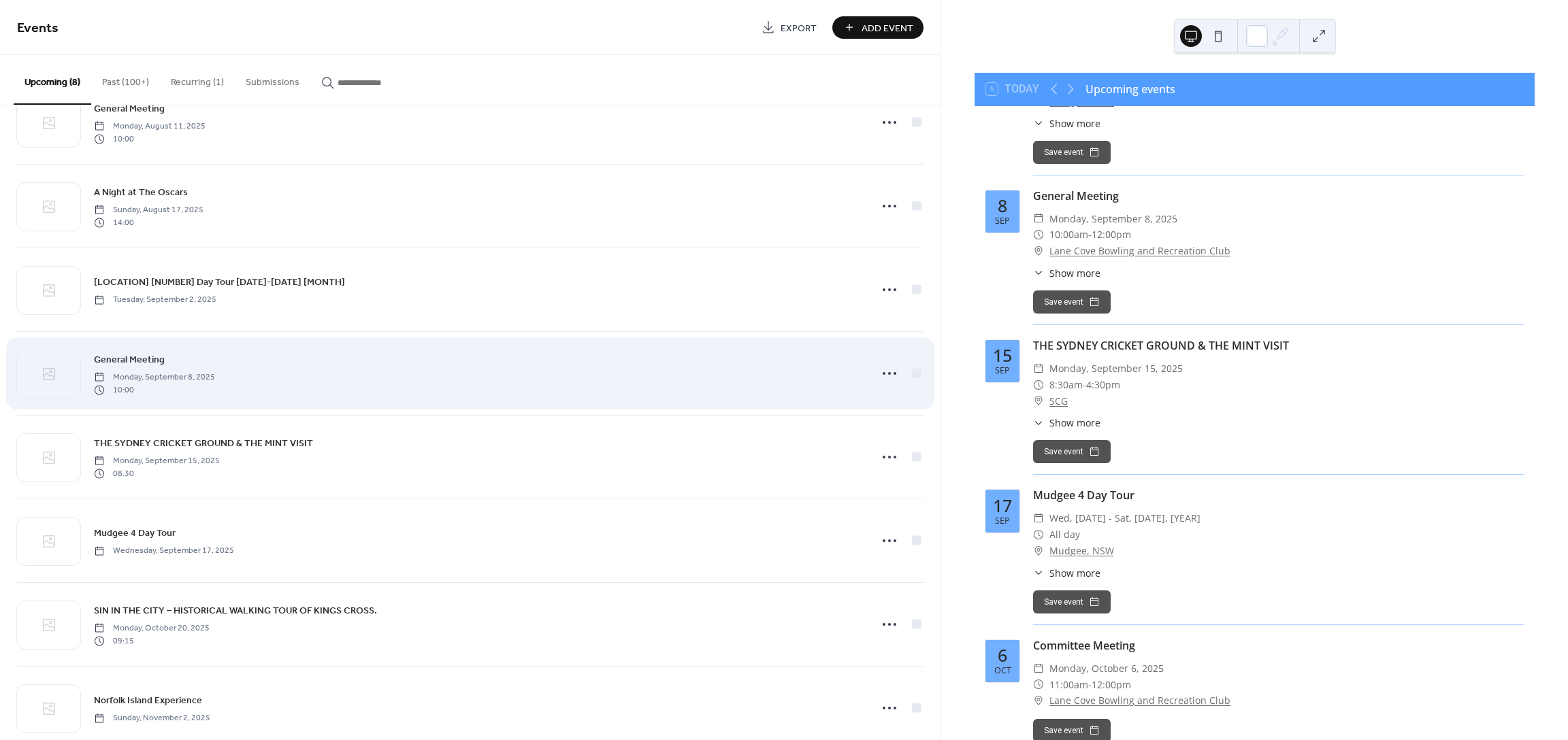 scroll, scrollTop: 75, scrollLeft: 0, axis: vertical 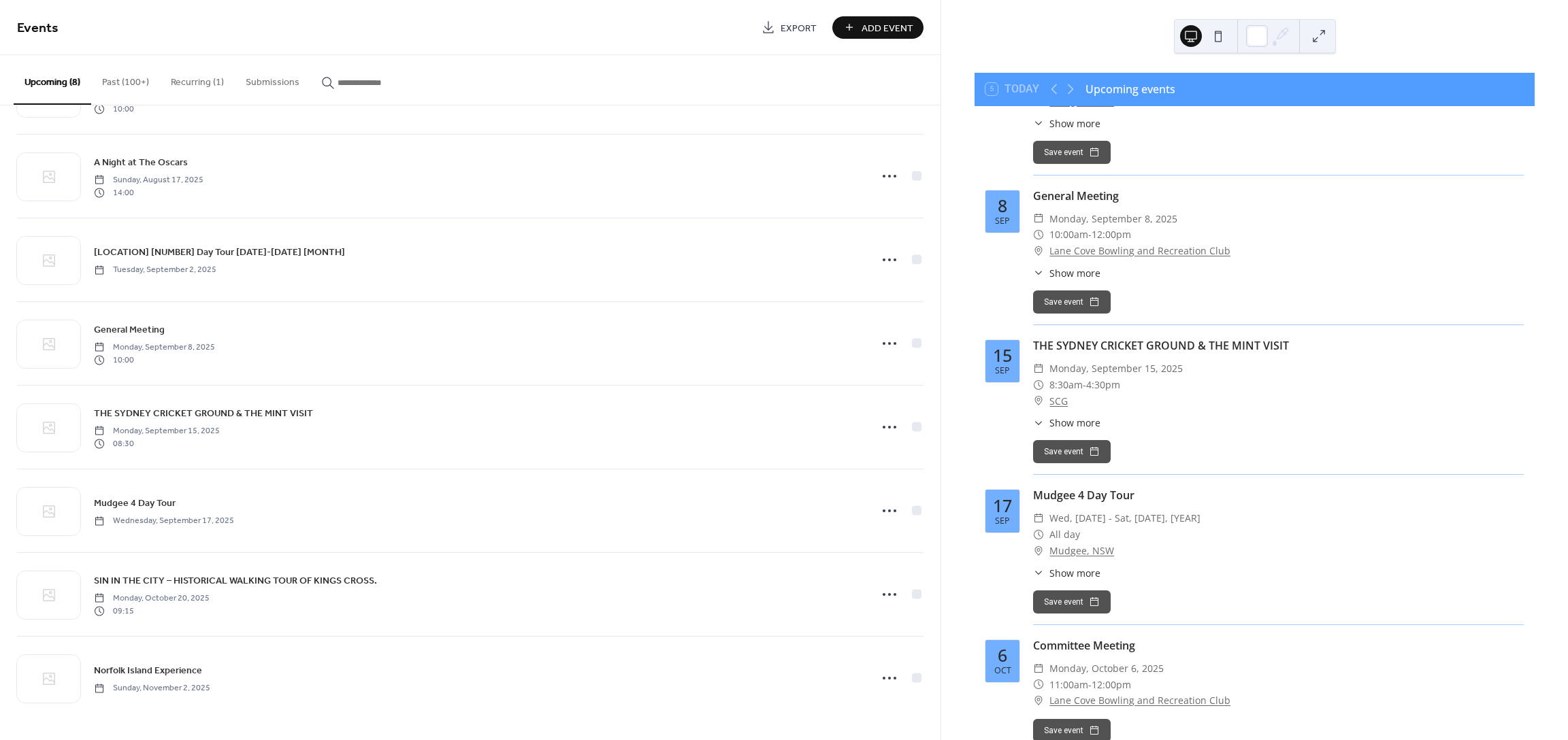 click on "Add Event" at bounding box center [887, 28] 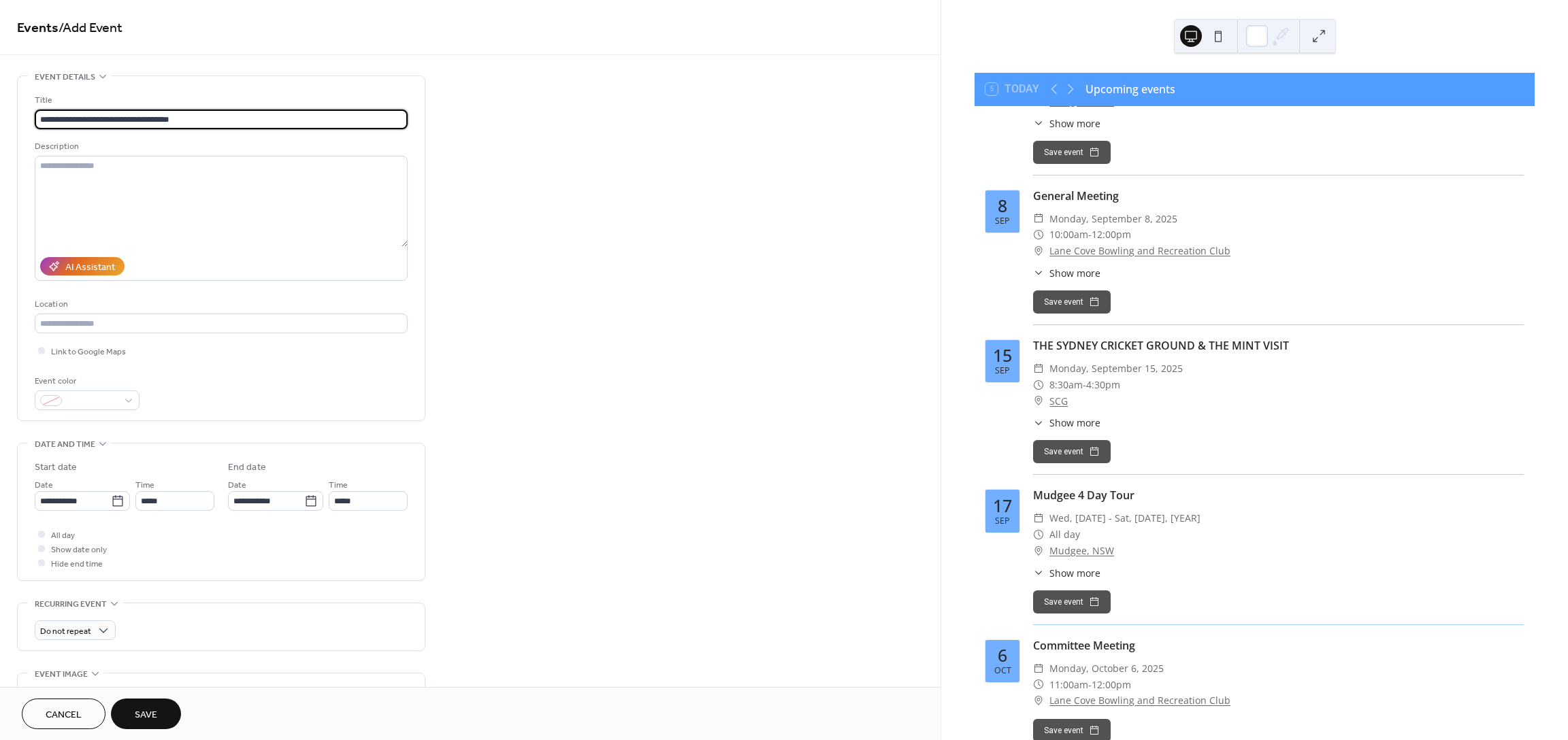 type on "**********" 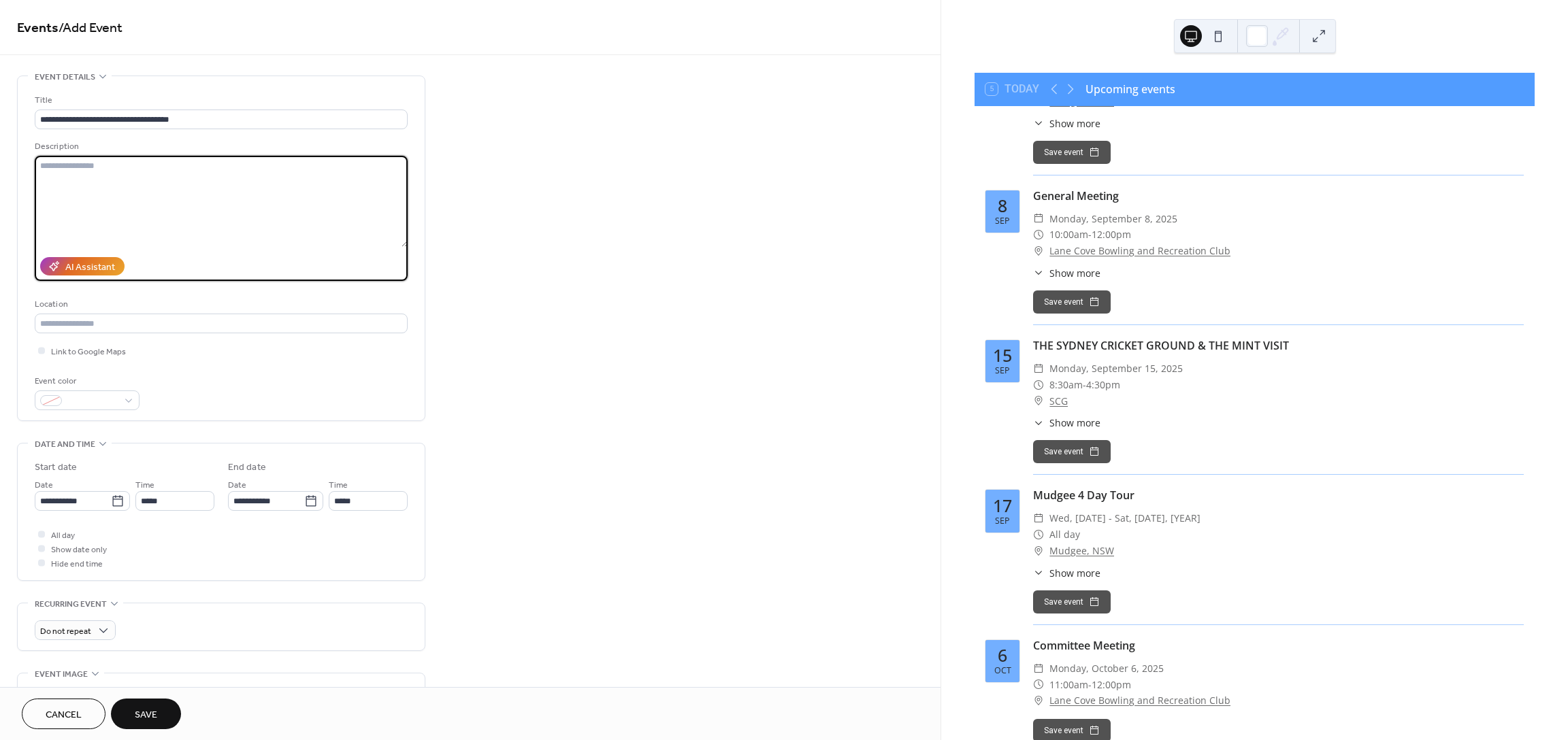 paste on "**********" 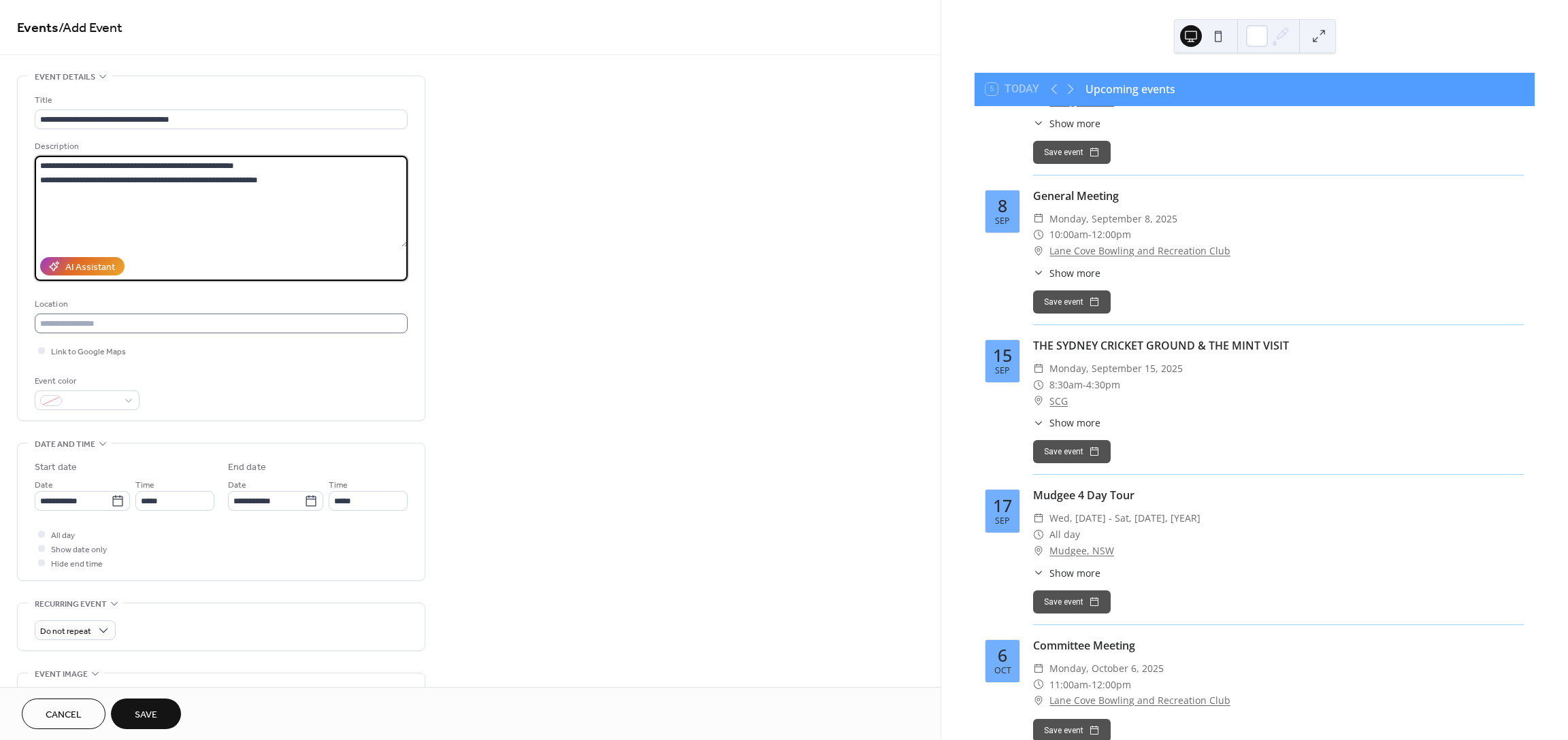 type on "**********" 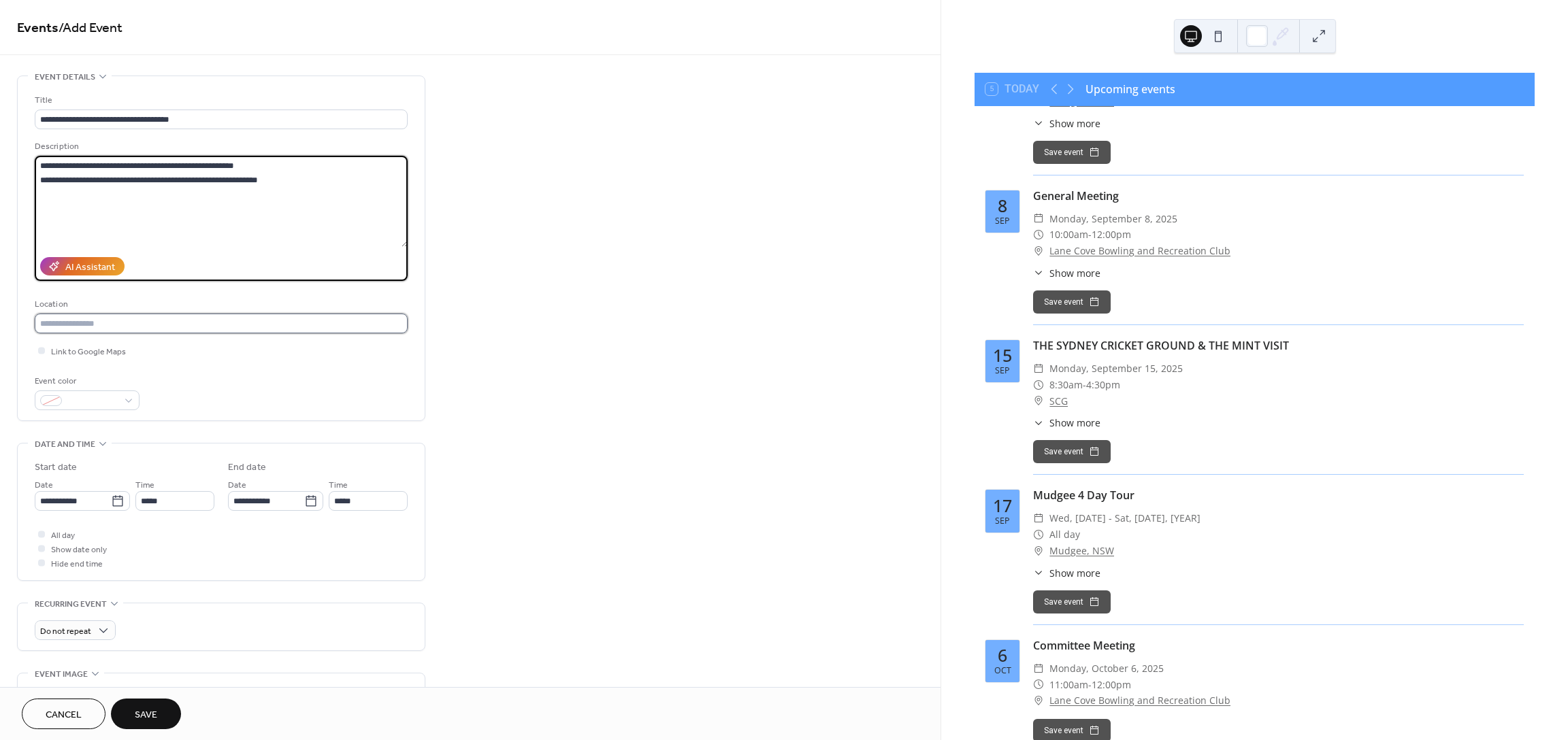 click at bounding box center [221, 323] 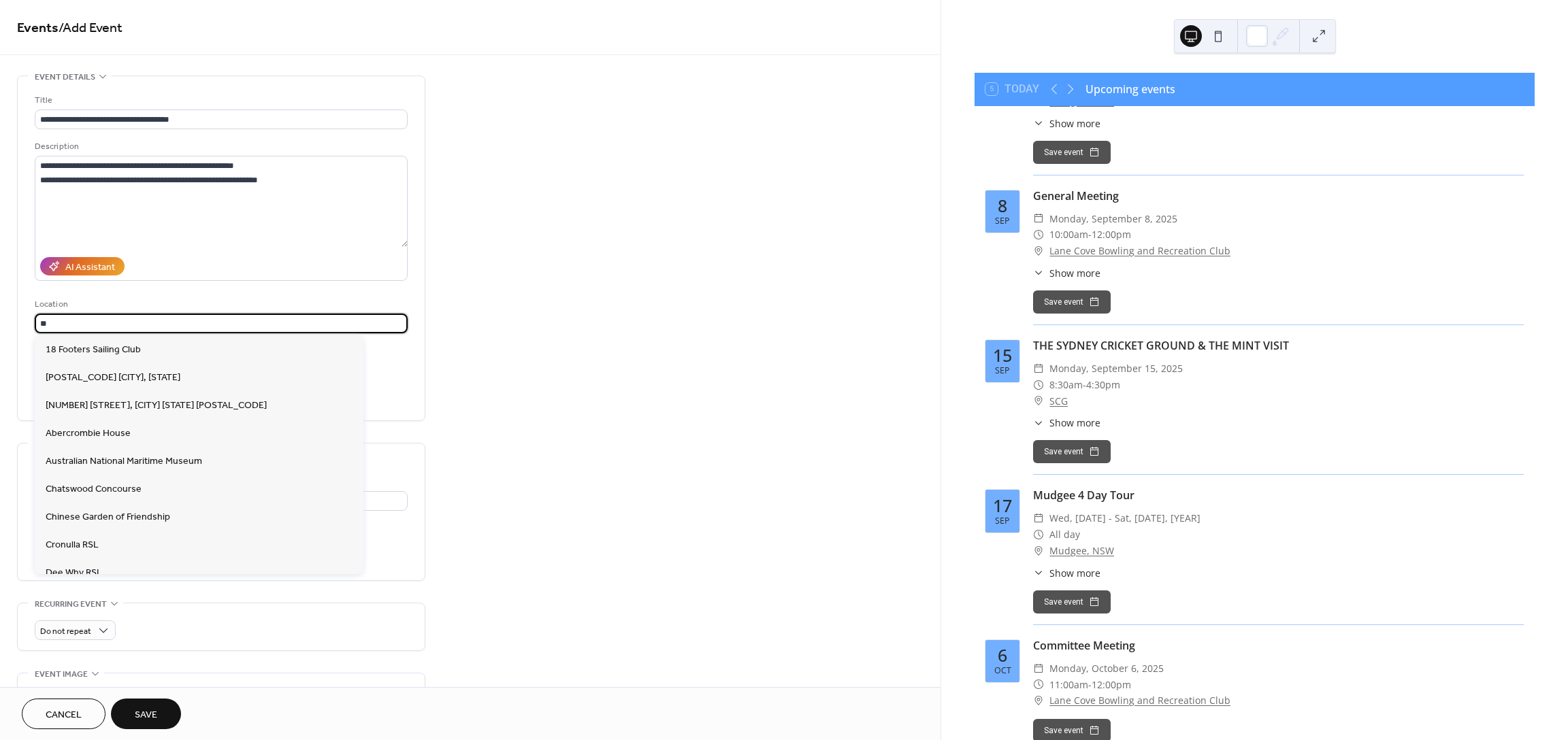type on "*" 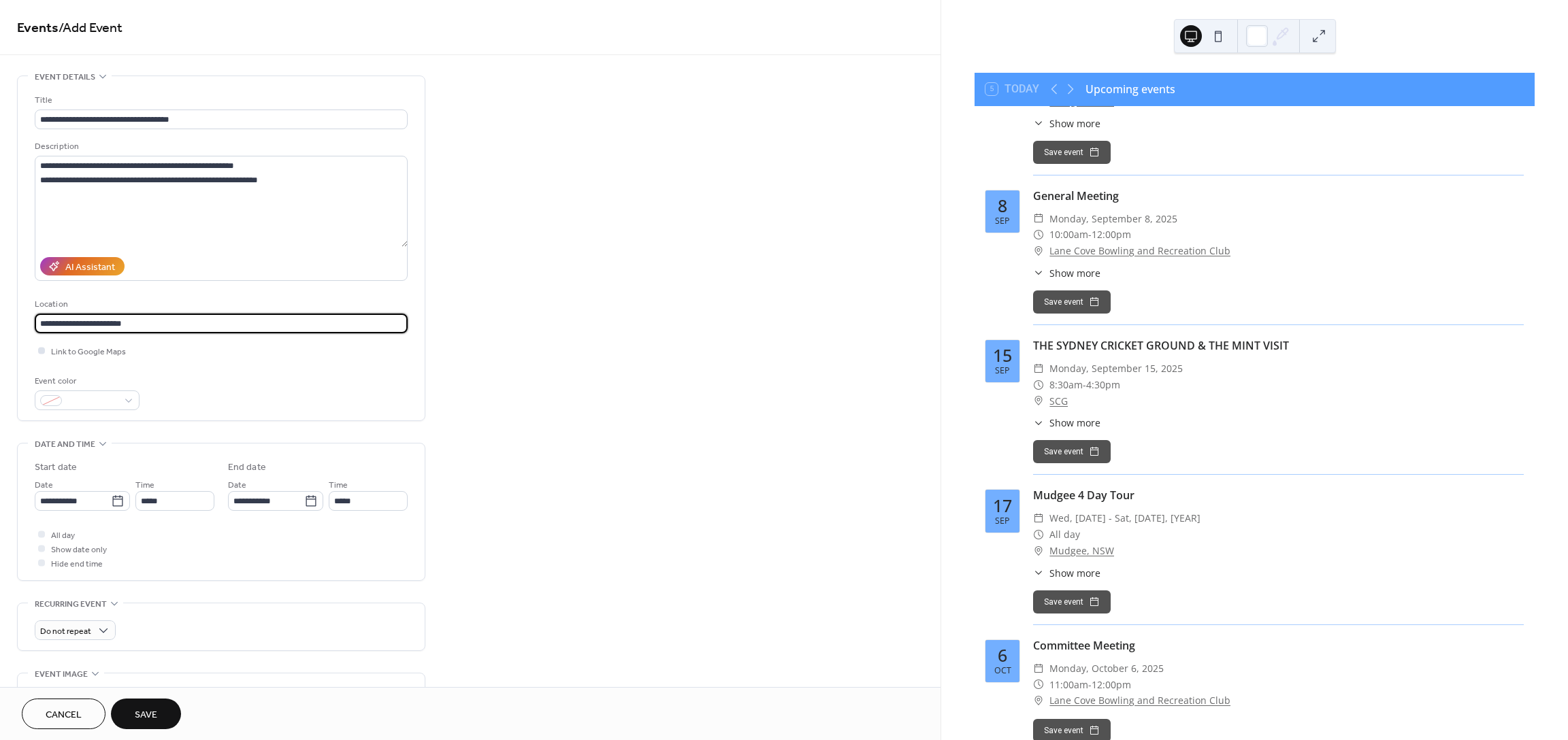 type on "**********" 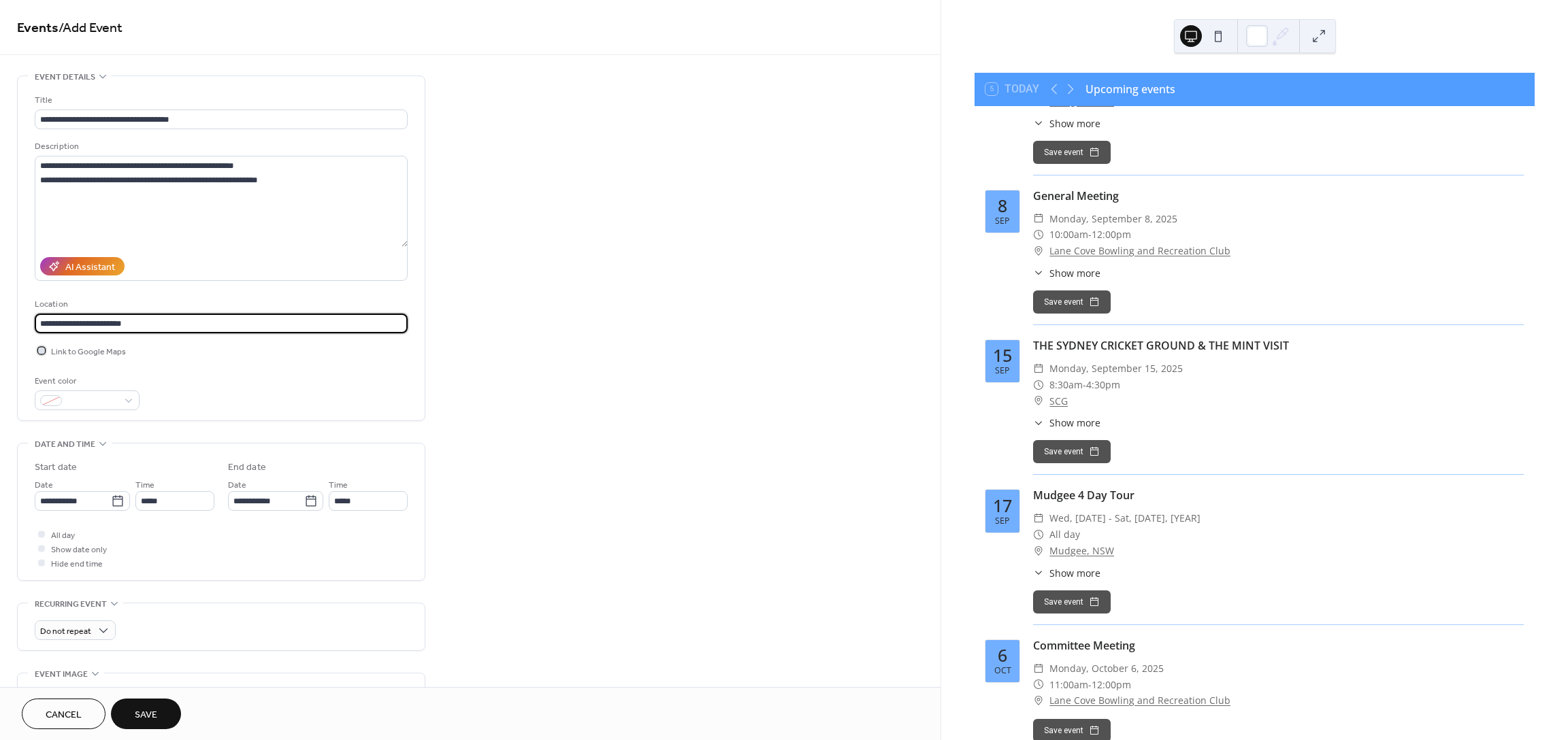 click at bounding box center (42, 350) 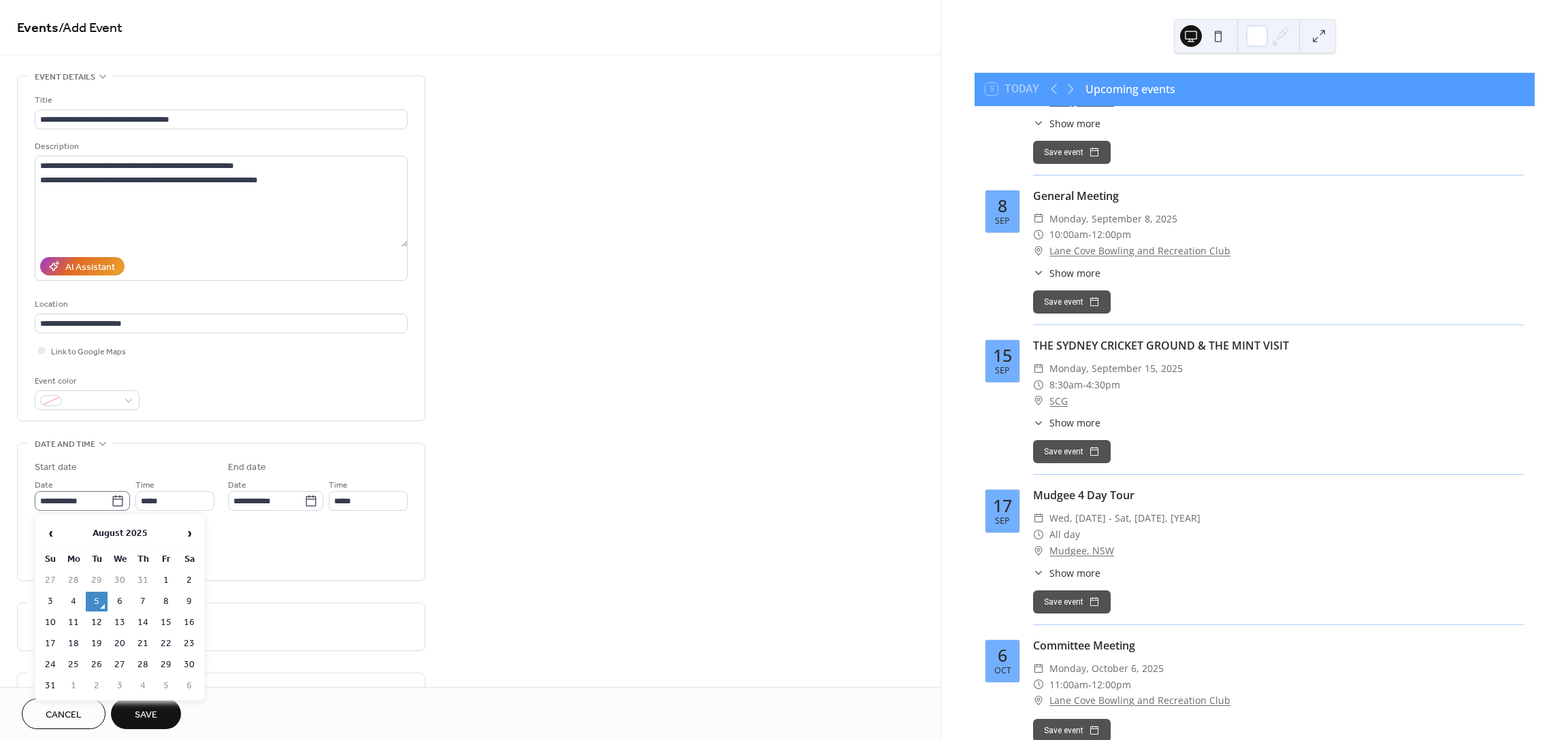 click 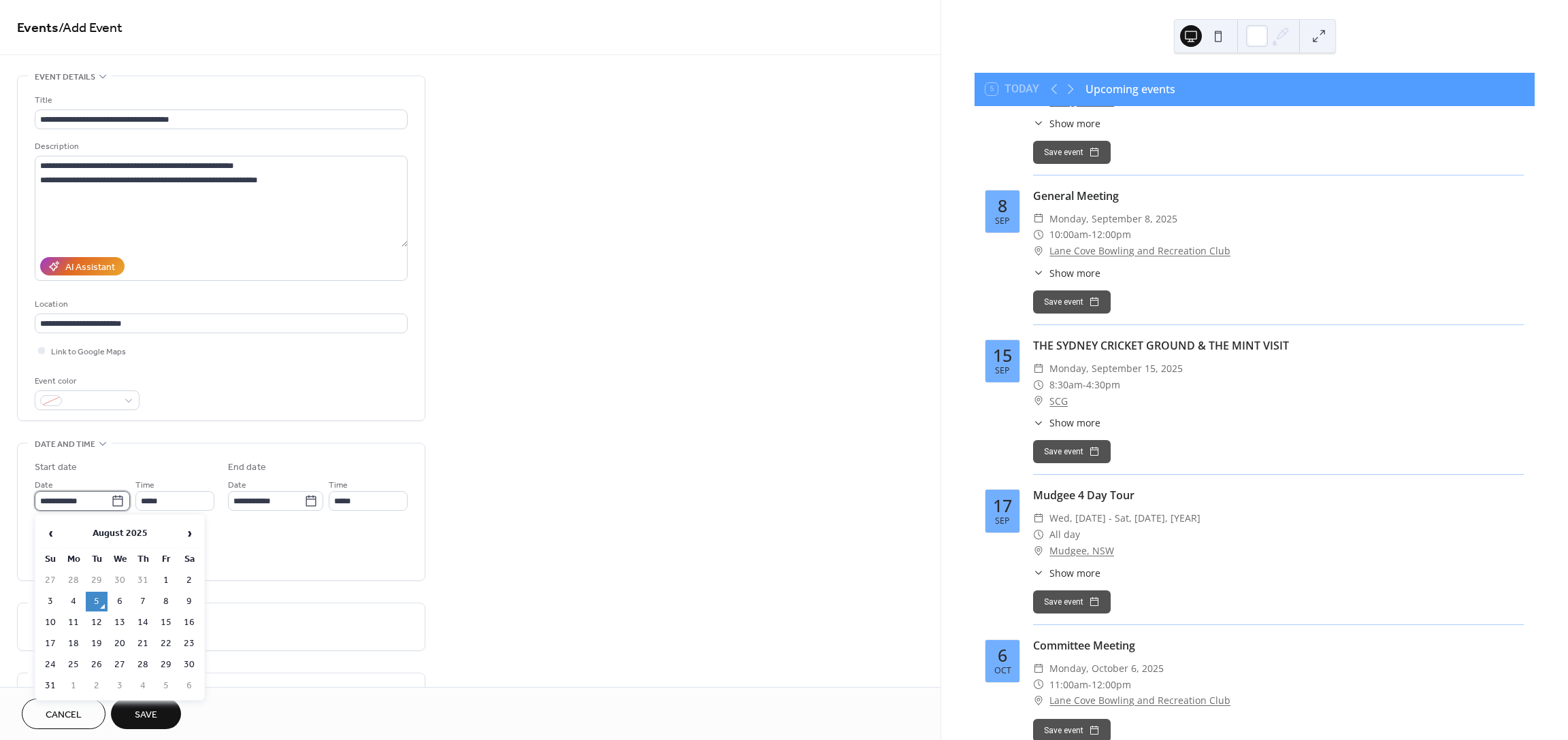 click on "**********" at bounding box center (73, 501) 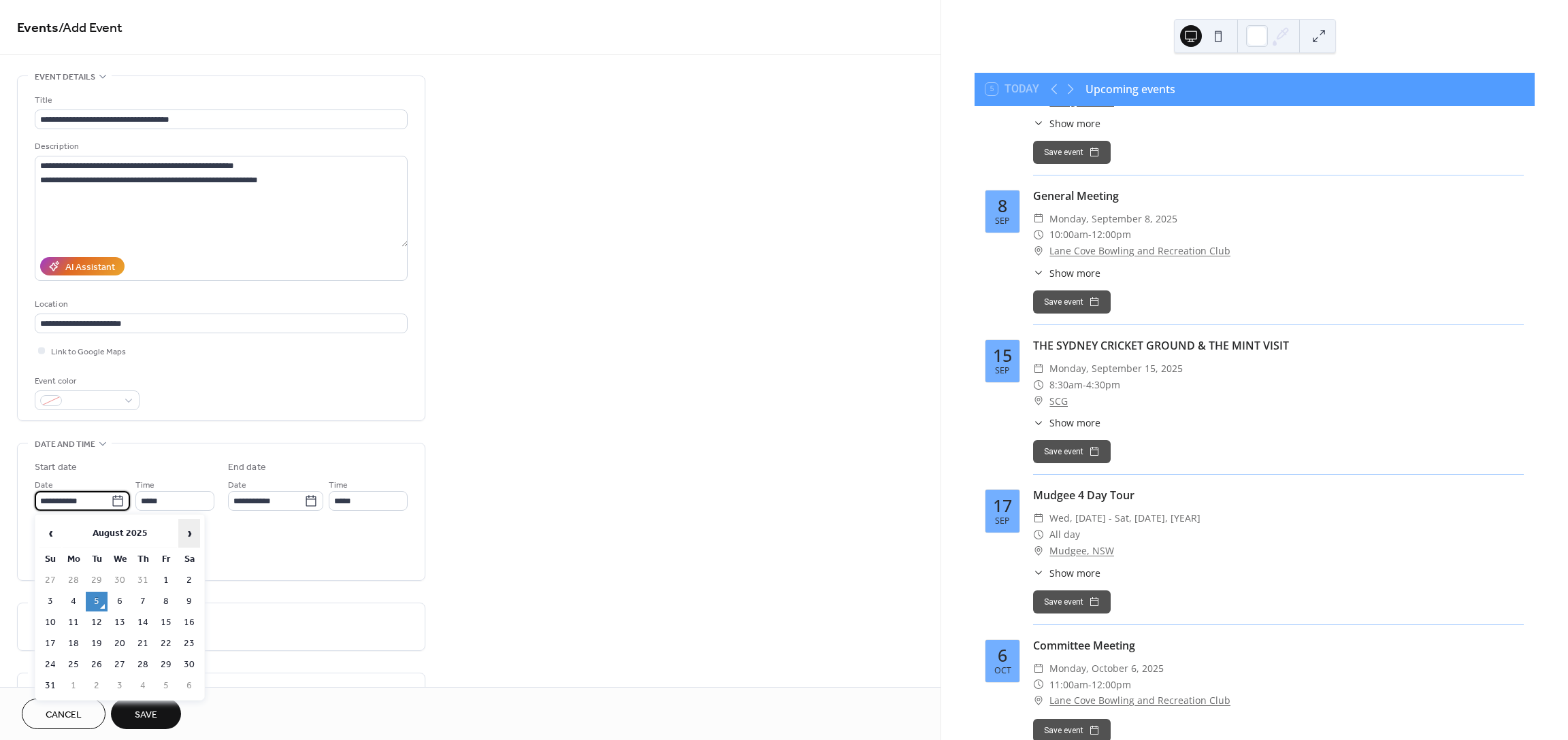 click on "›" at bounding box center (189, 533) 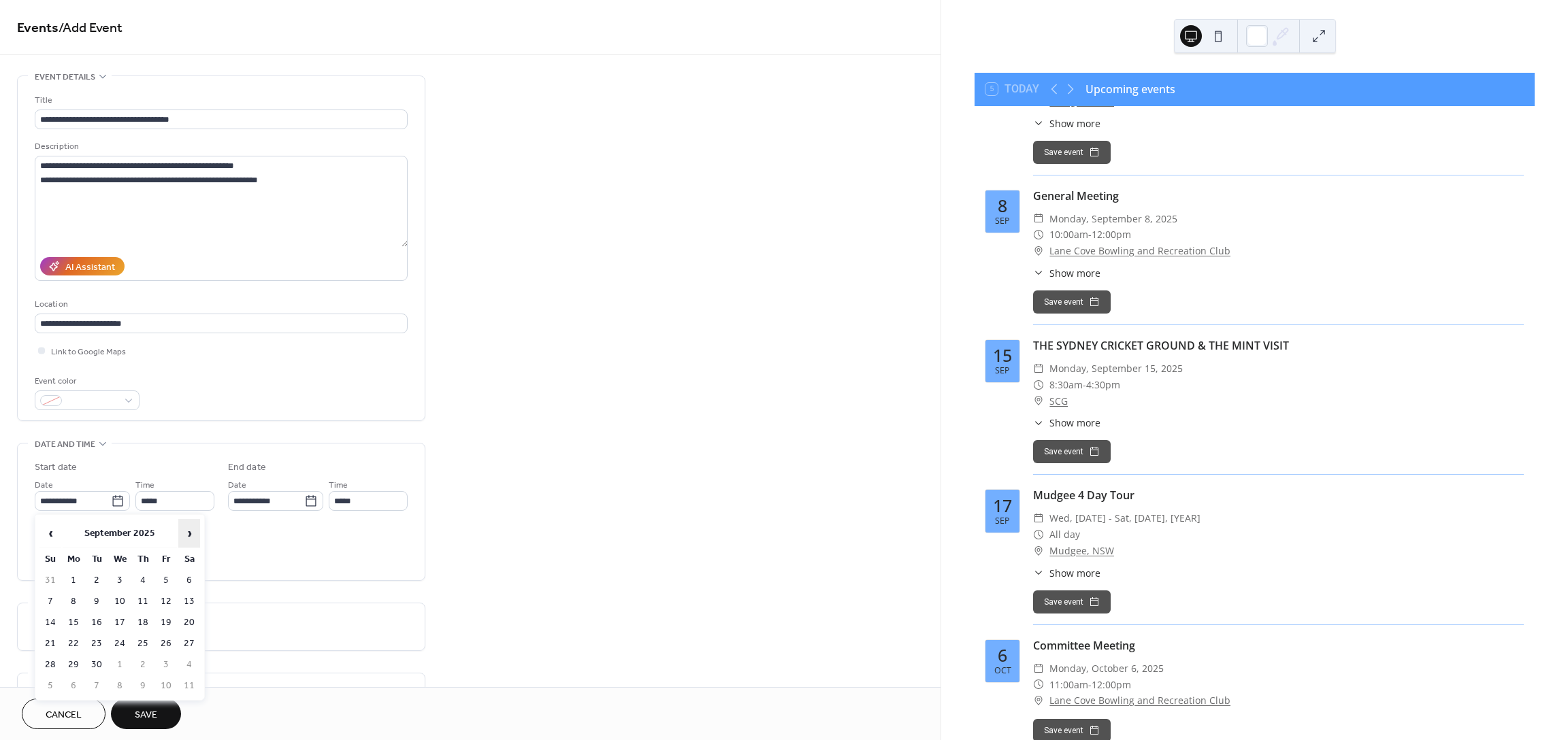 click on "›" at bounding box center [189, 533] 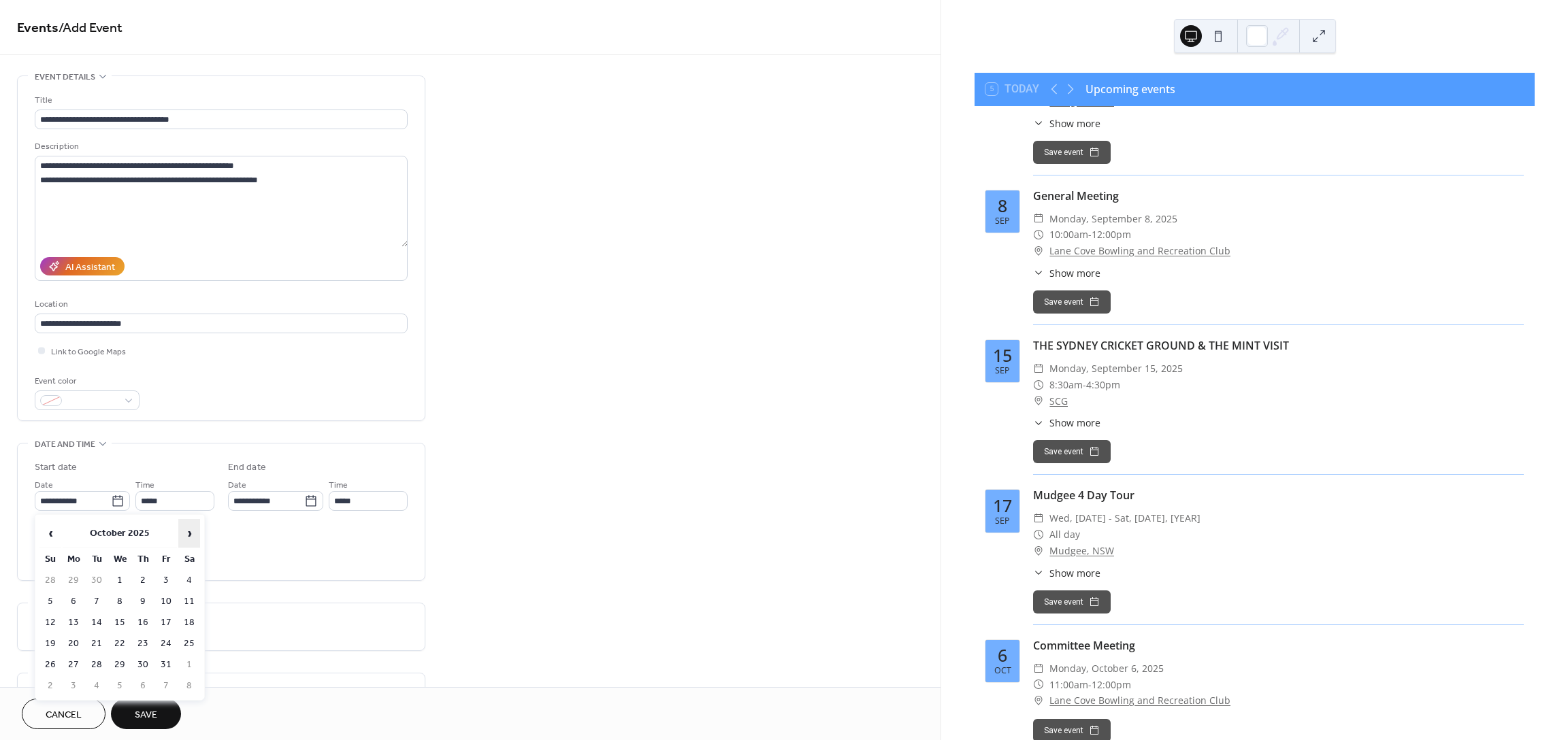 click on "›" at bounding box center [189, 533] 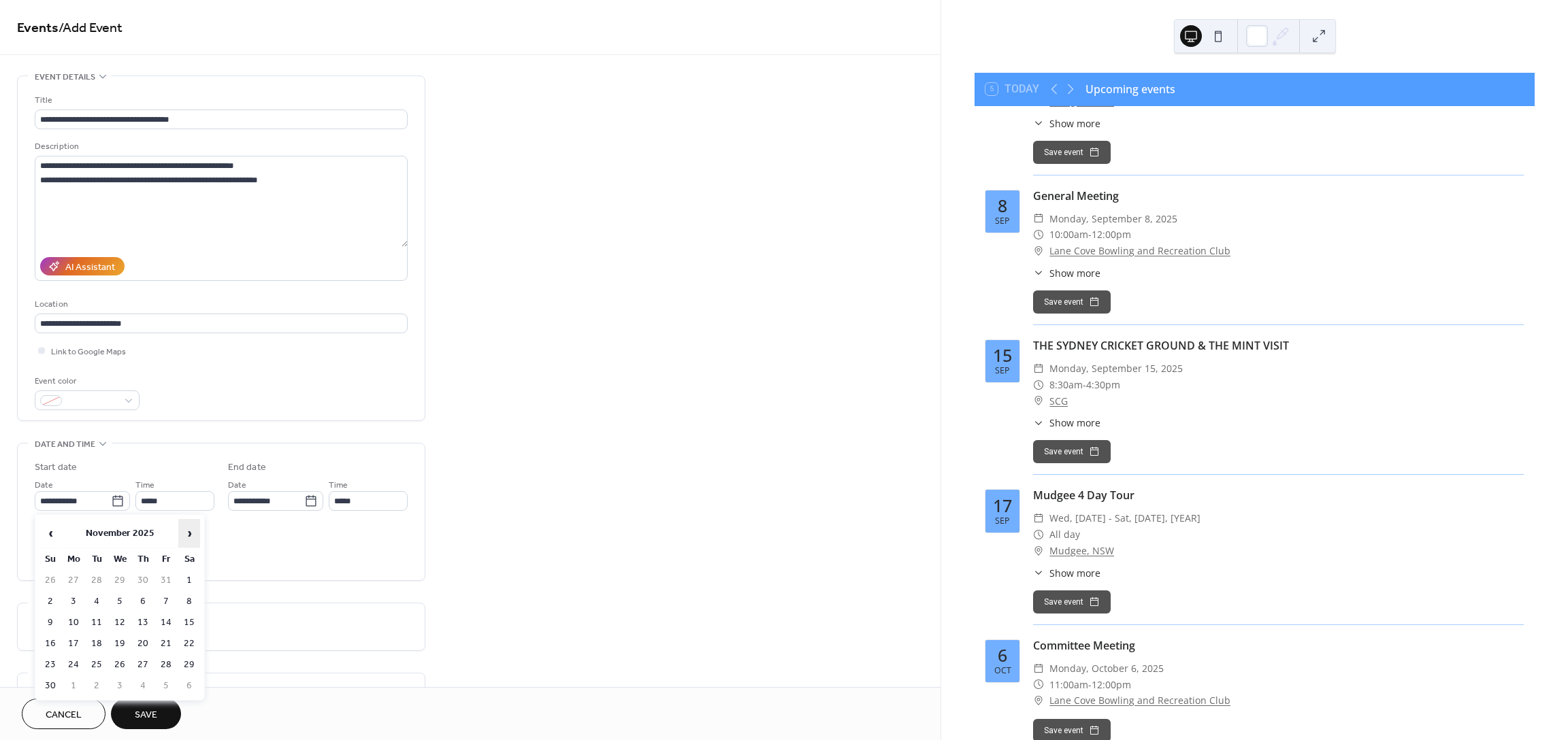 click on "›" at bounding box center [189, 533] 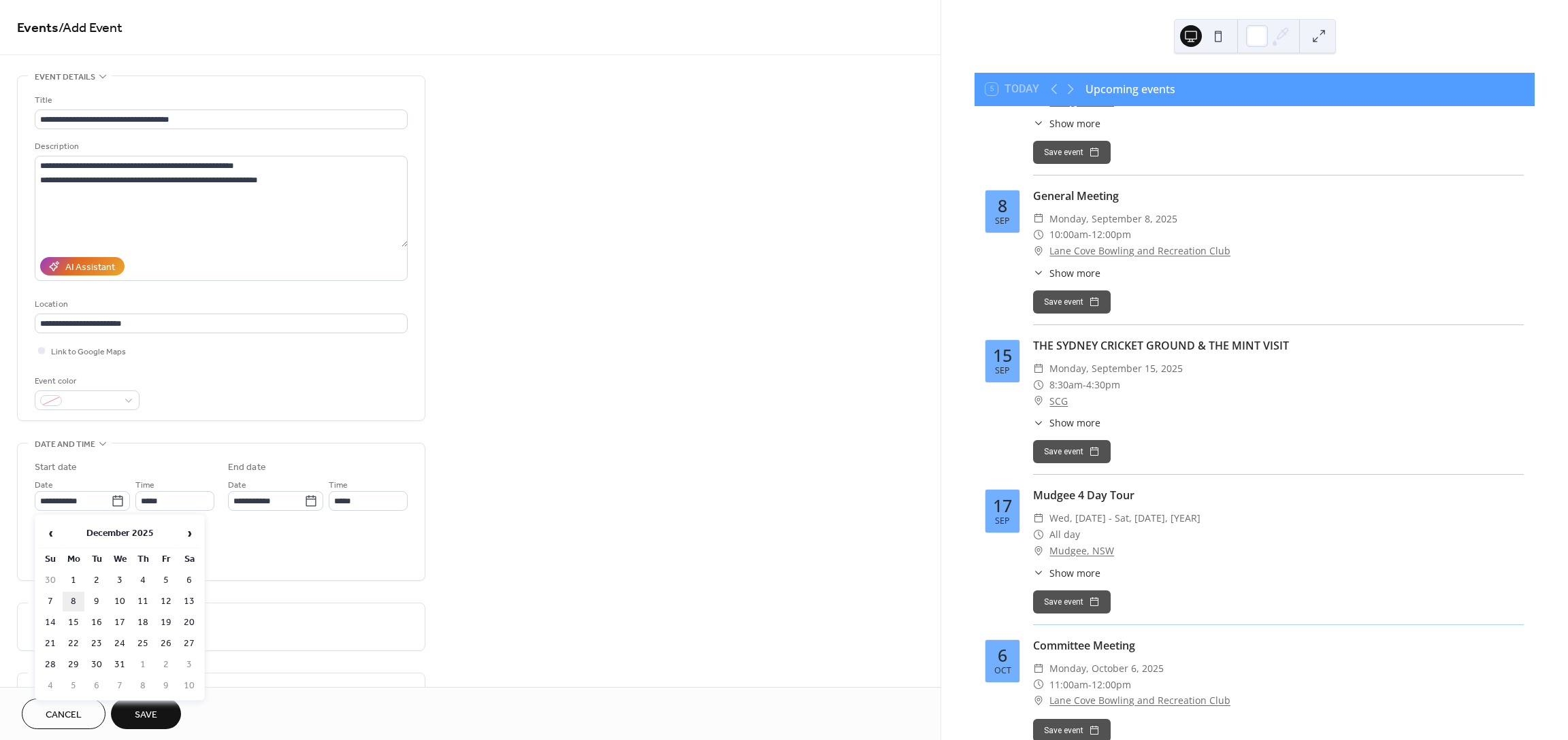 click on "8" at bounding box center (74, 601) 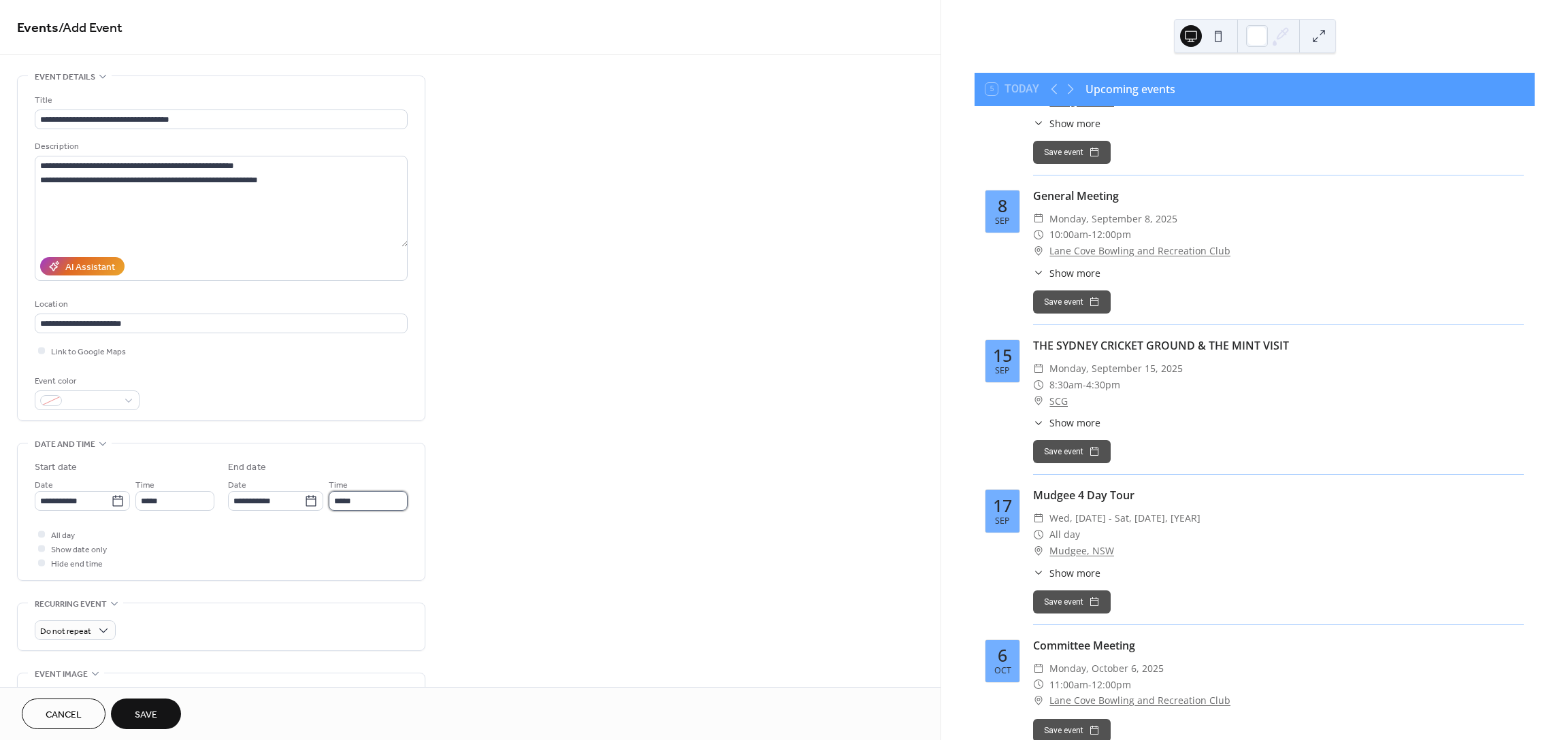 click on "*****" at bounding box center [368, 501] 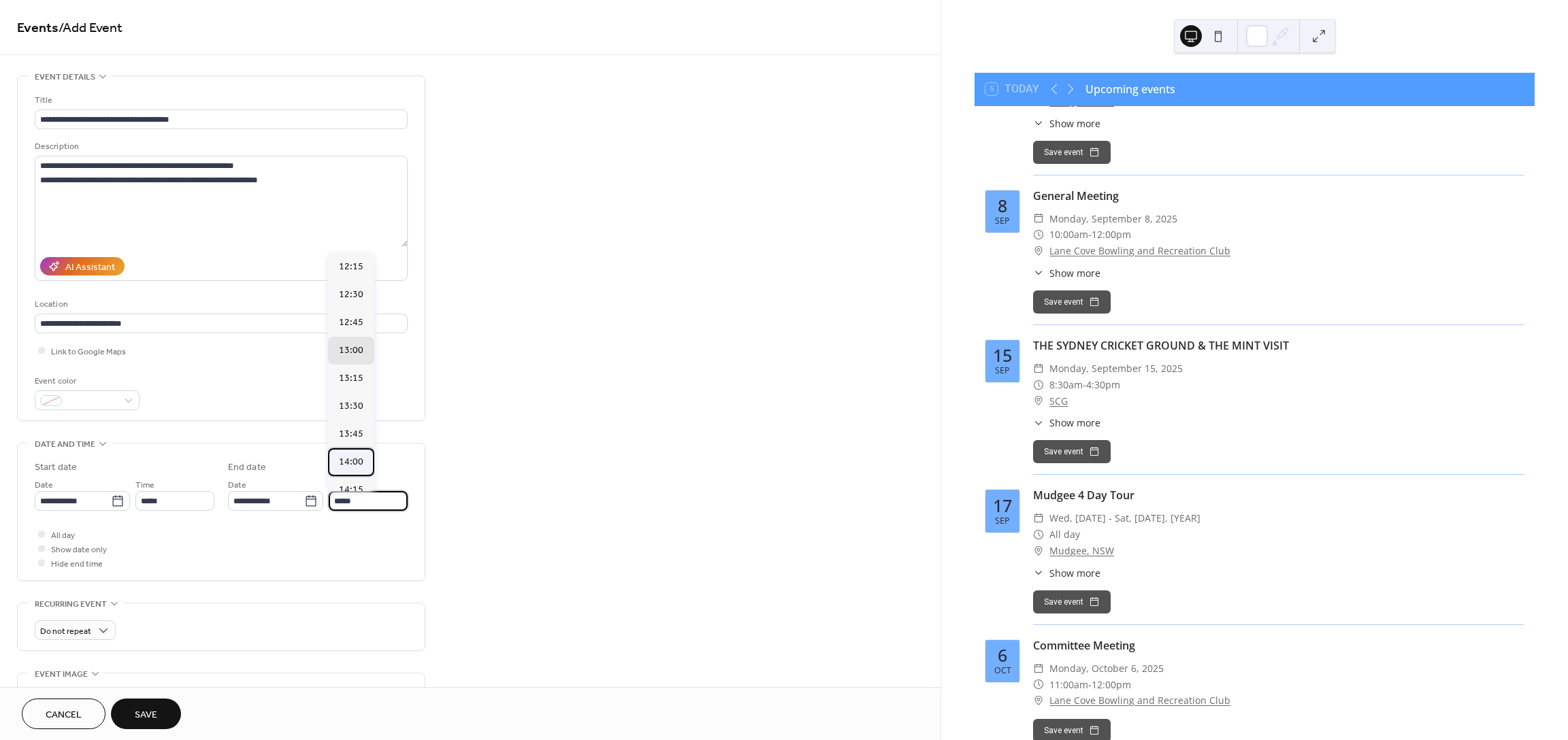 click on "14:00" at bounding box center [351, 462] 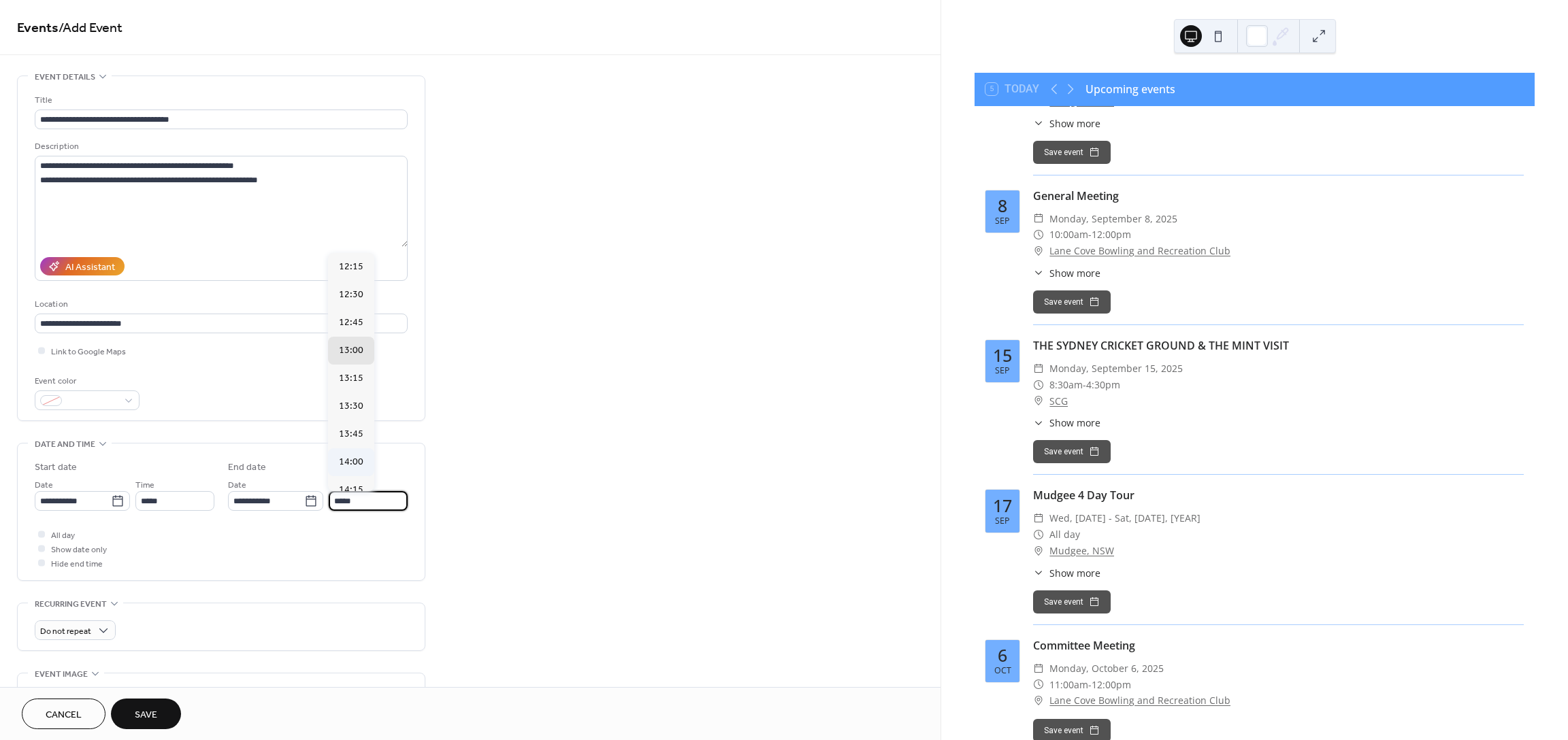 type on "*****" 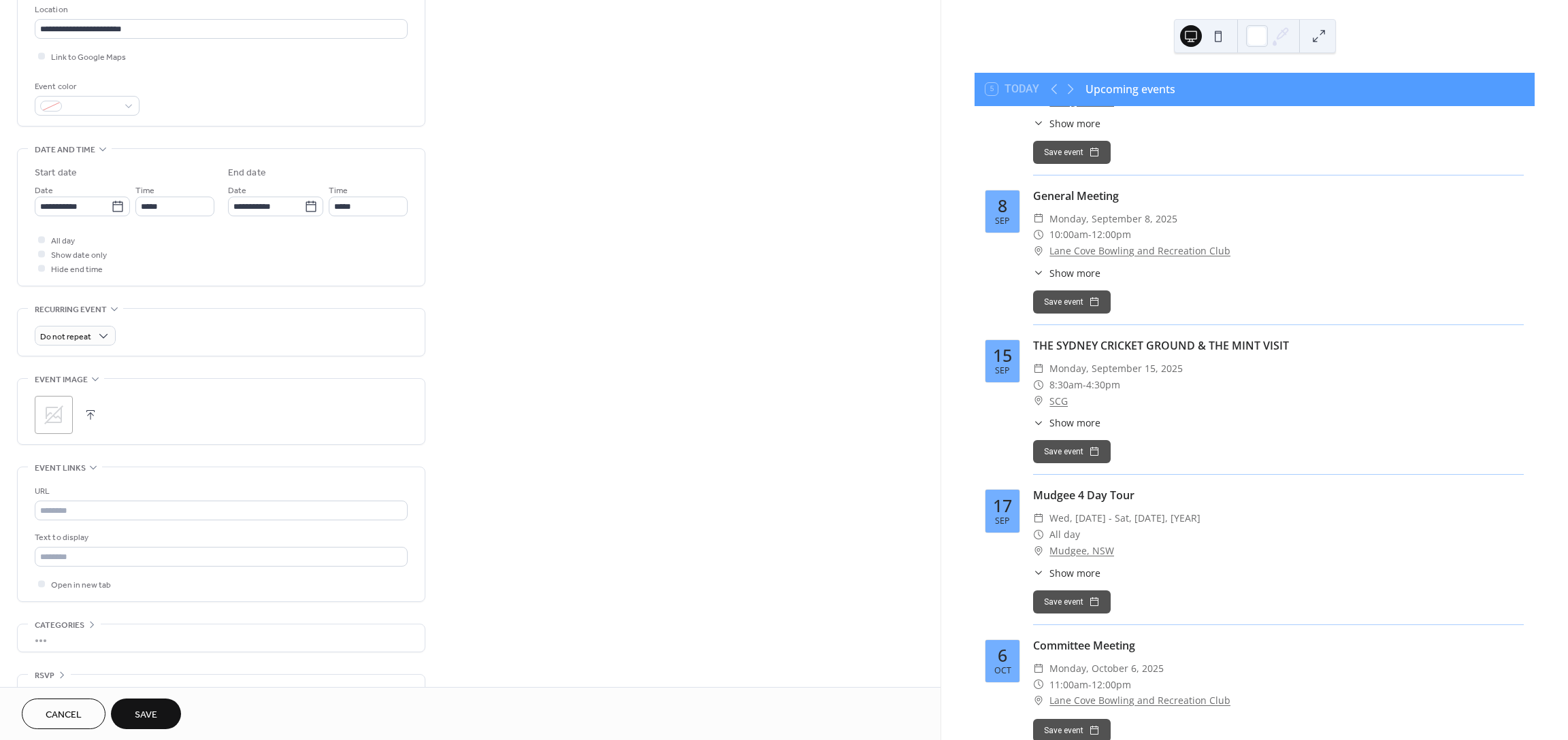 scroll, scrollTop: 324, scrollLeft: 0, axis: vertical 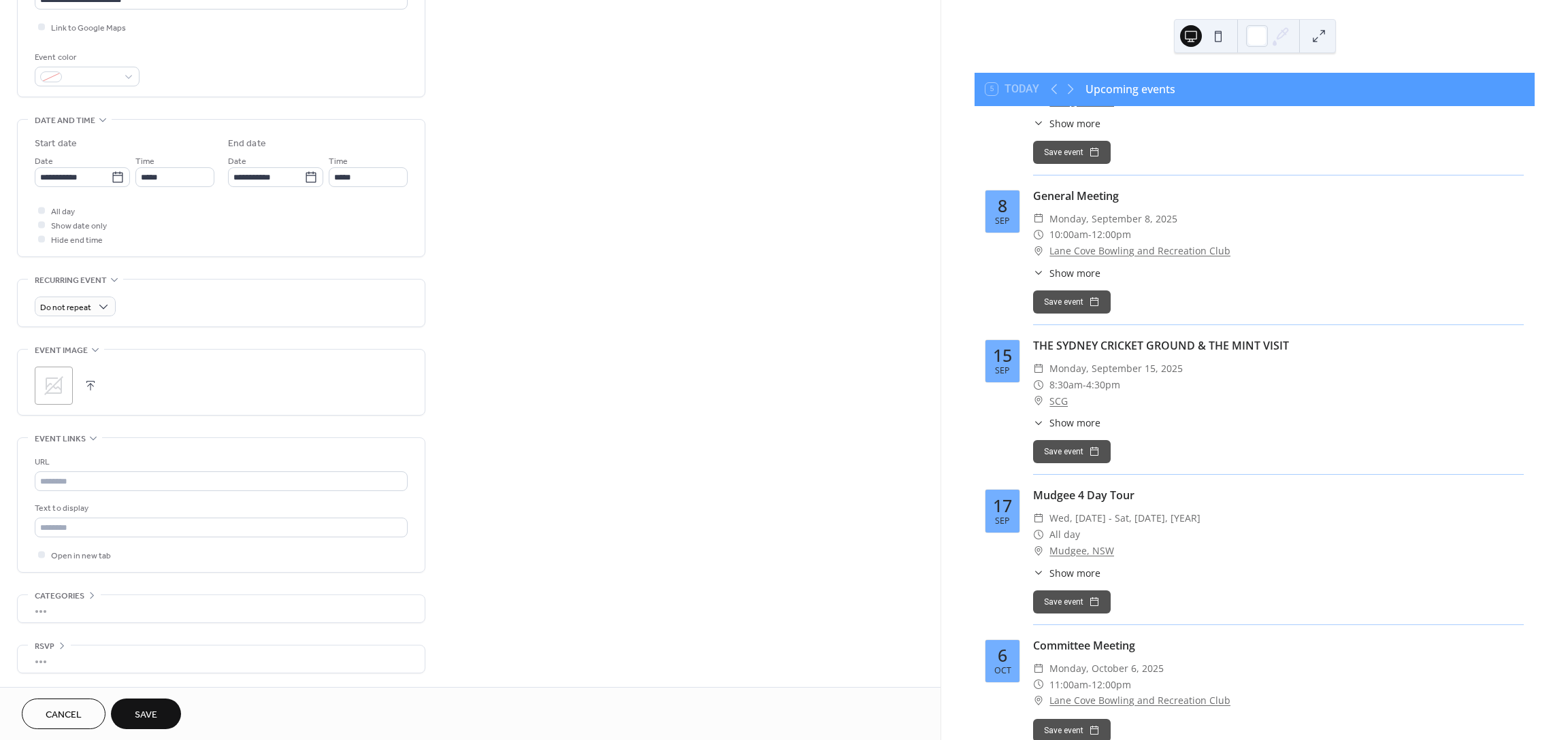 click on "Save" at bounding box center [146, 715] 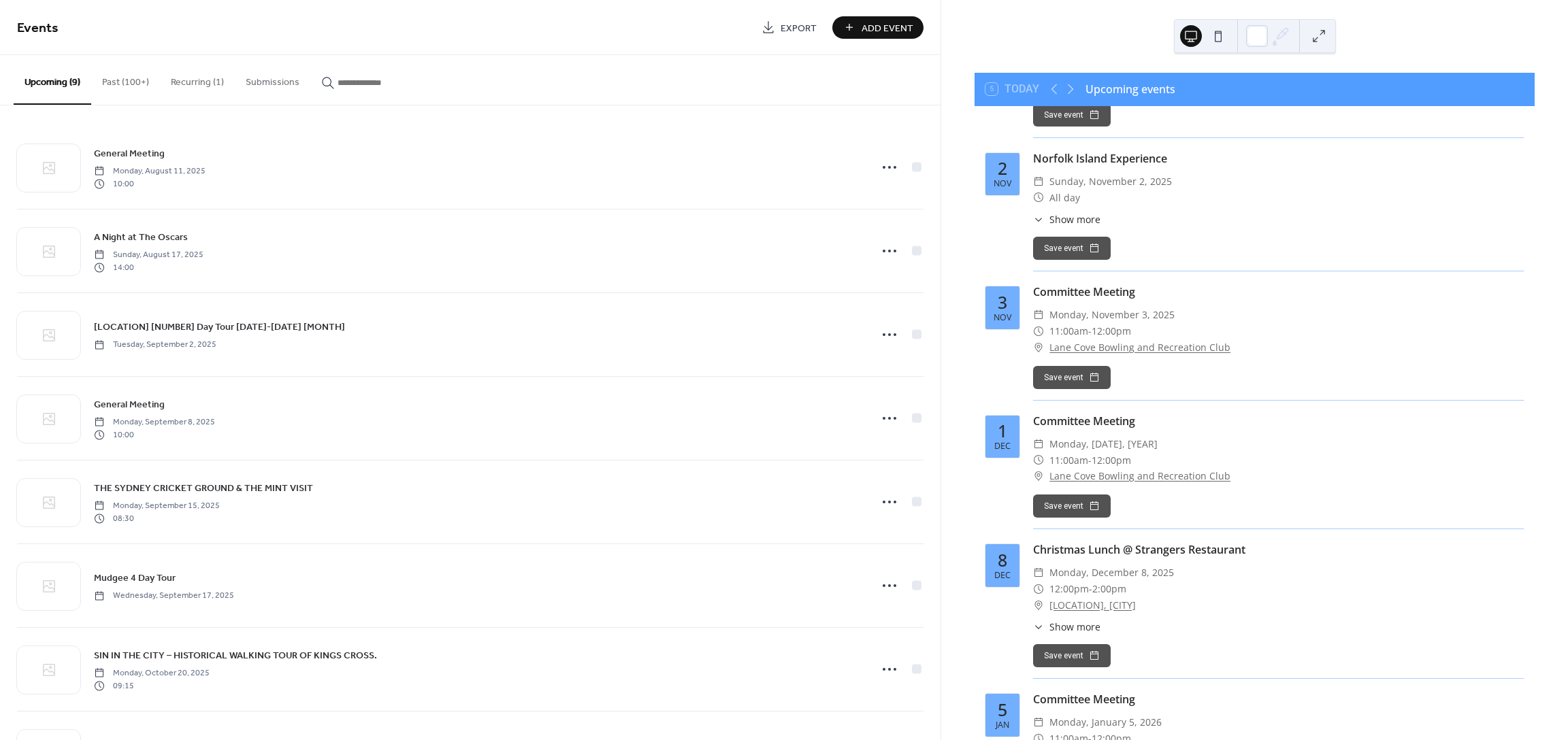 scroll, scrollTop: 1252, scrollLeft: 0, axis: vertical 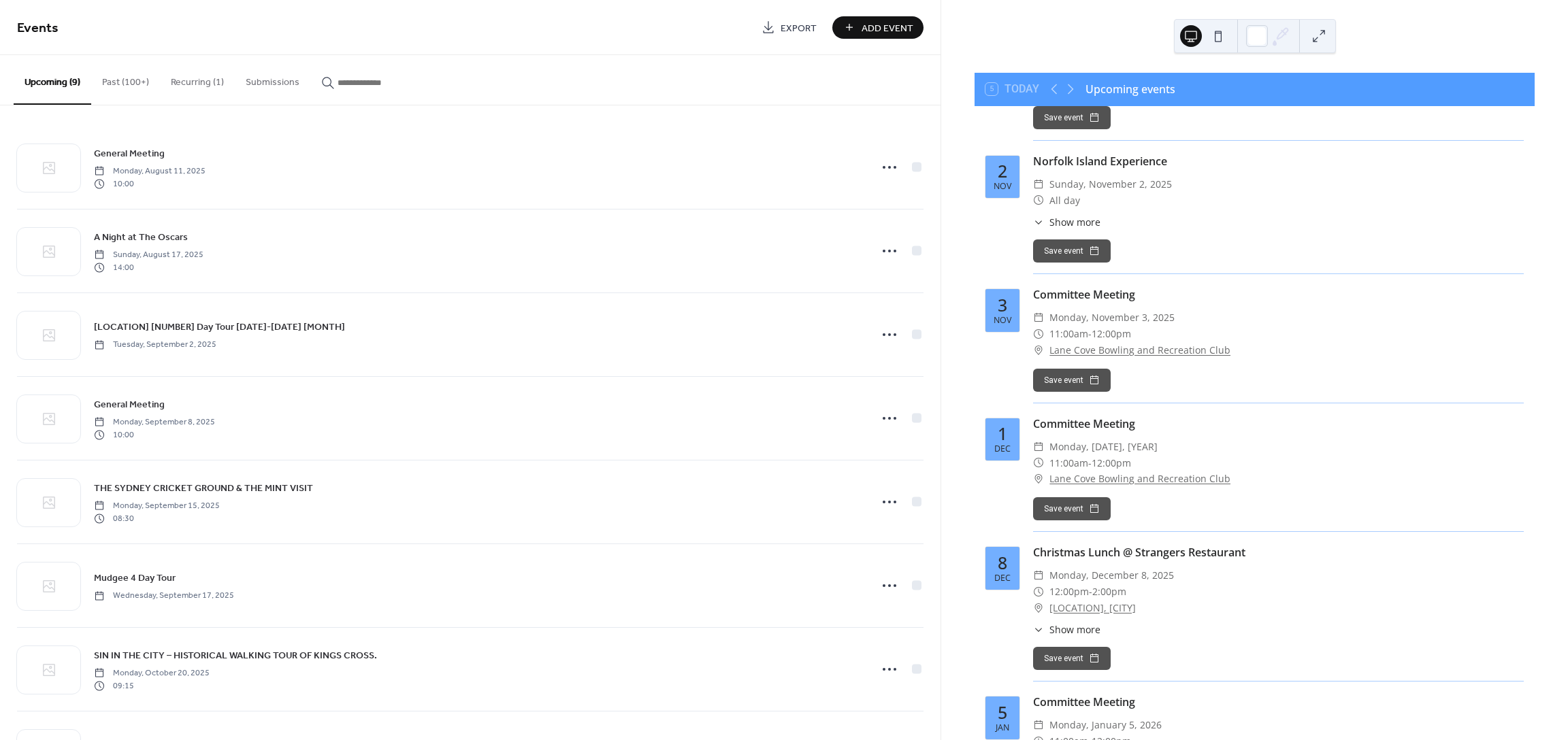 click on "Add Event" at bounding box center (887, 28) 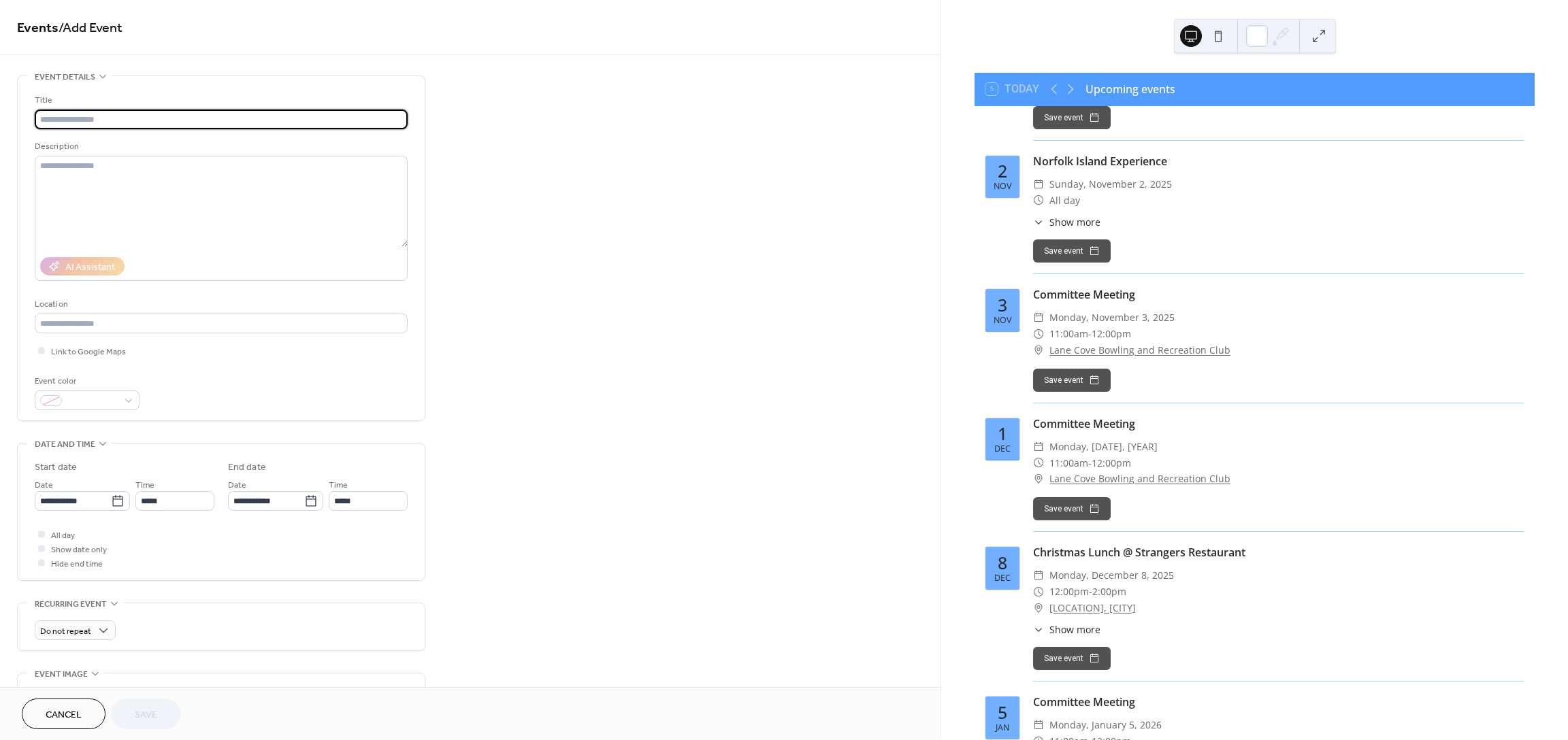 paste on "**********" 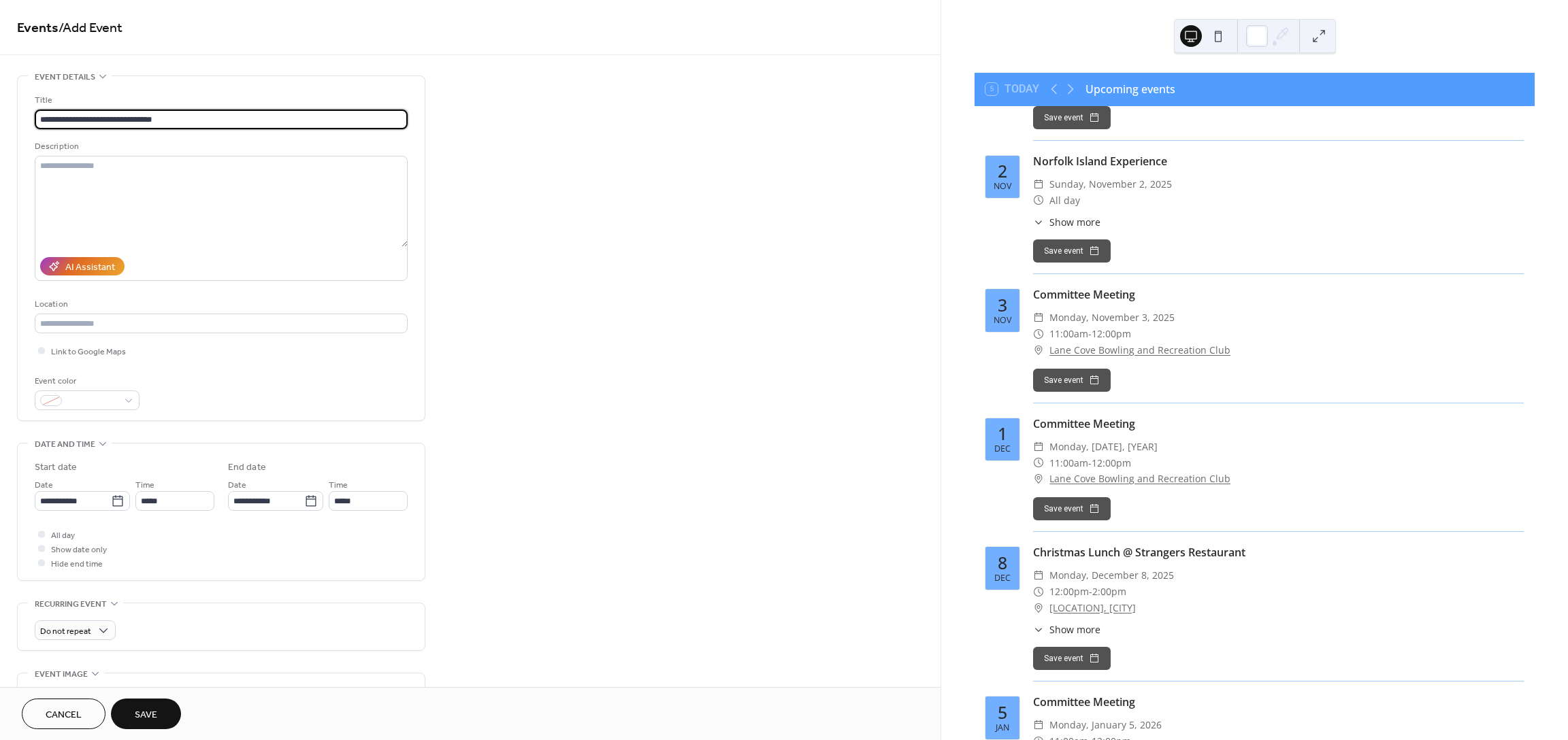 type on "**********" 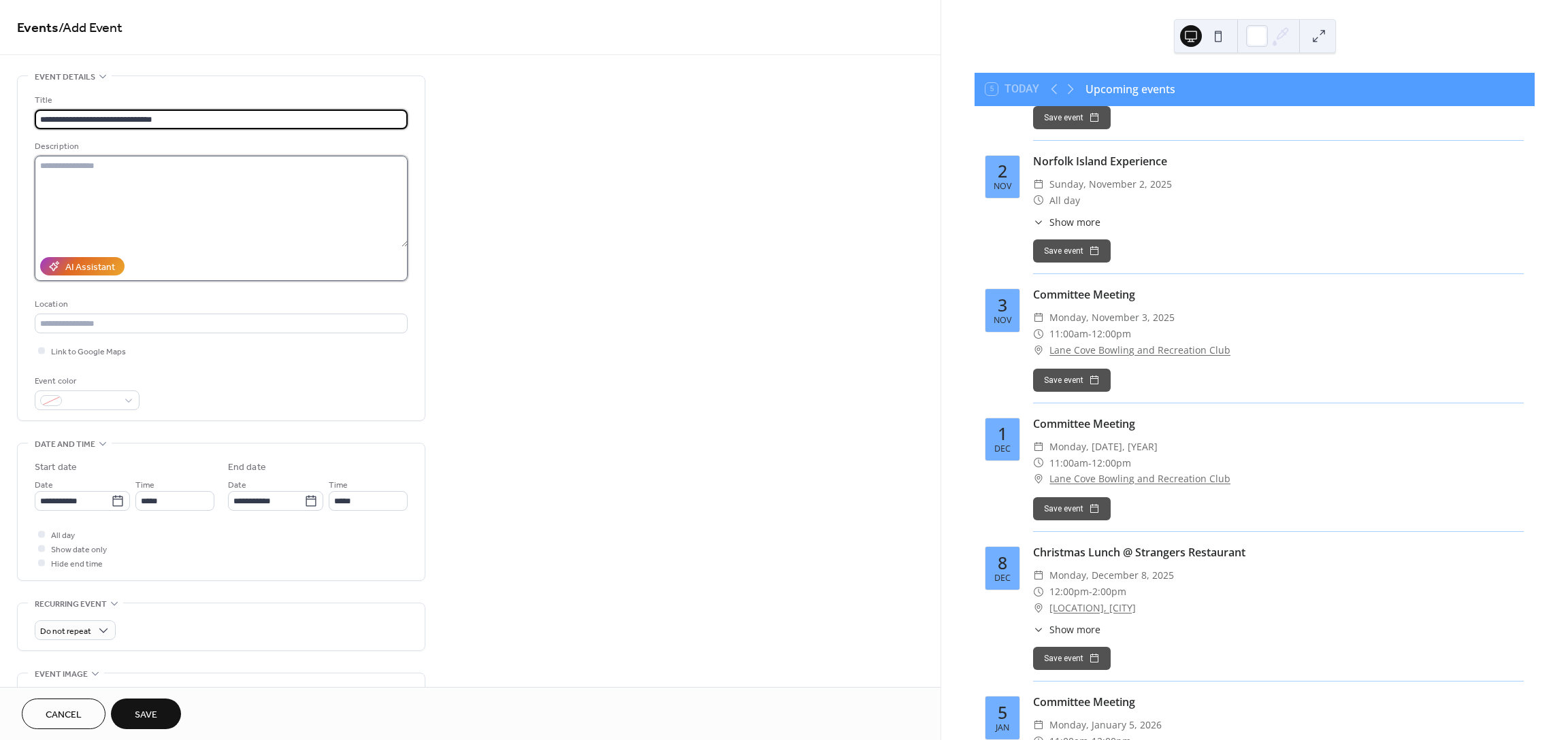 click at bounding box center [221, 201] 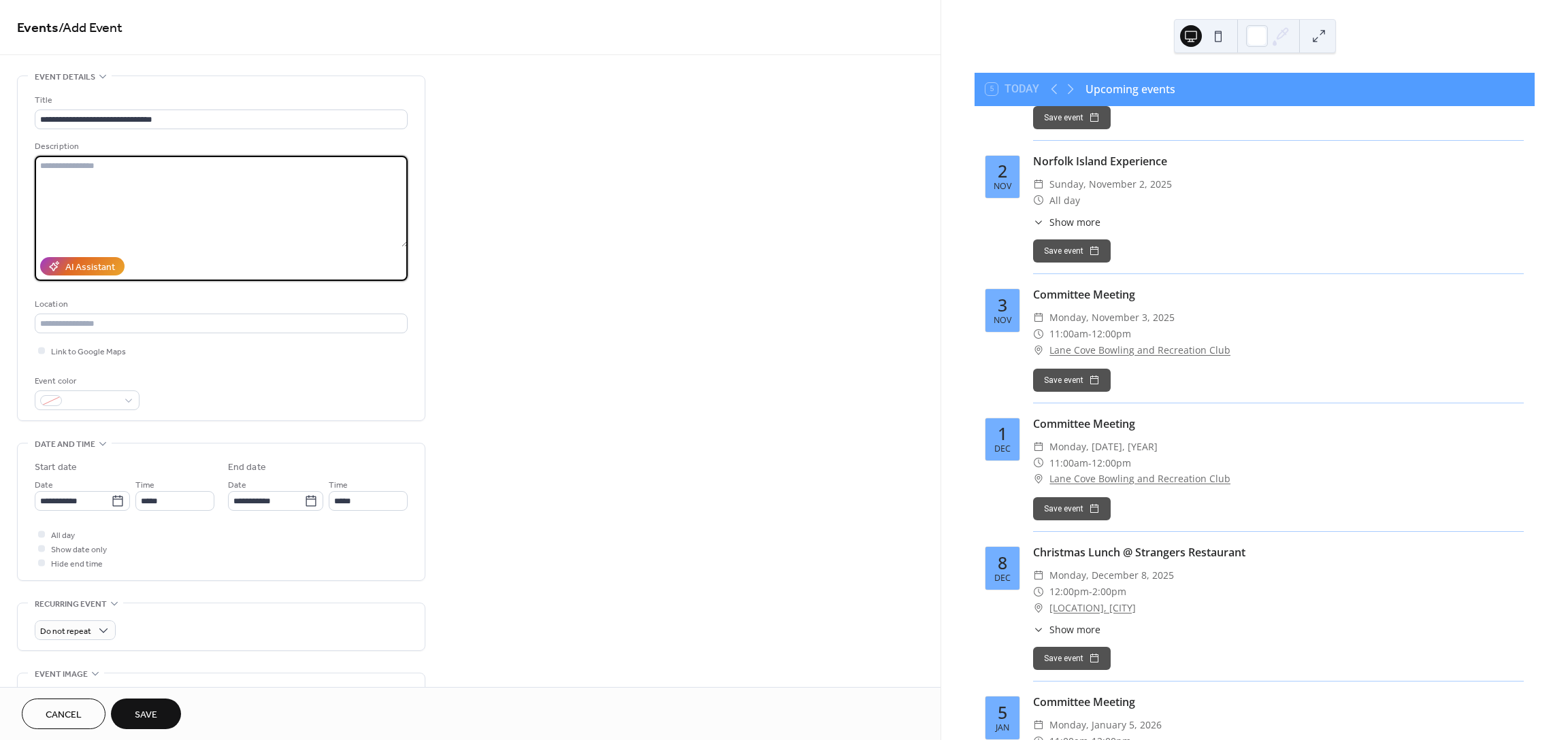 paste on "**********" 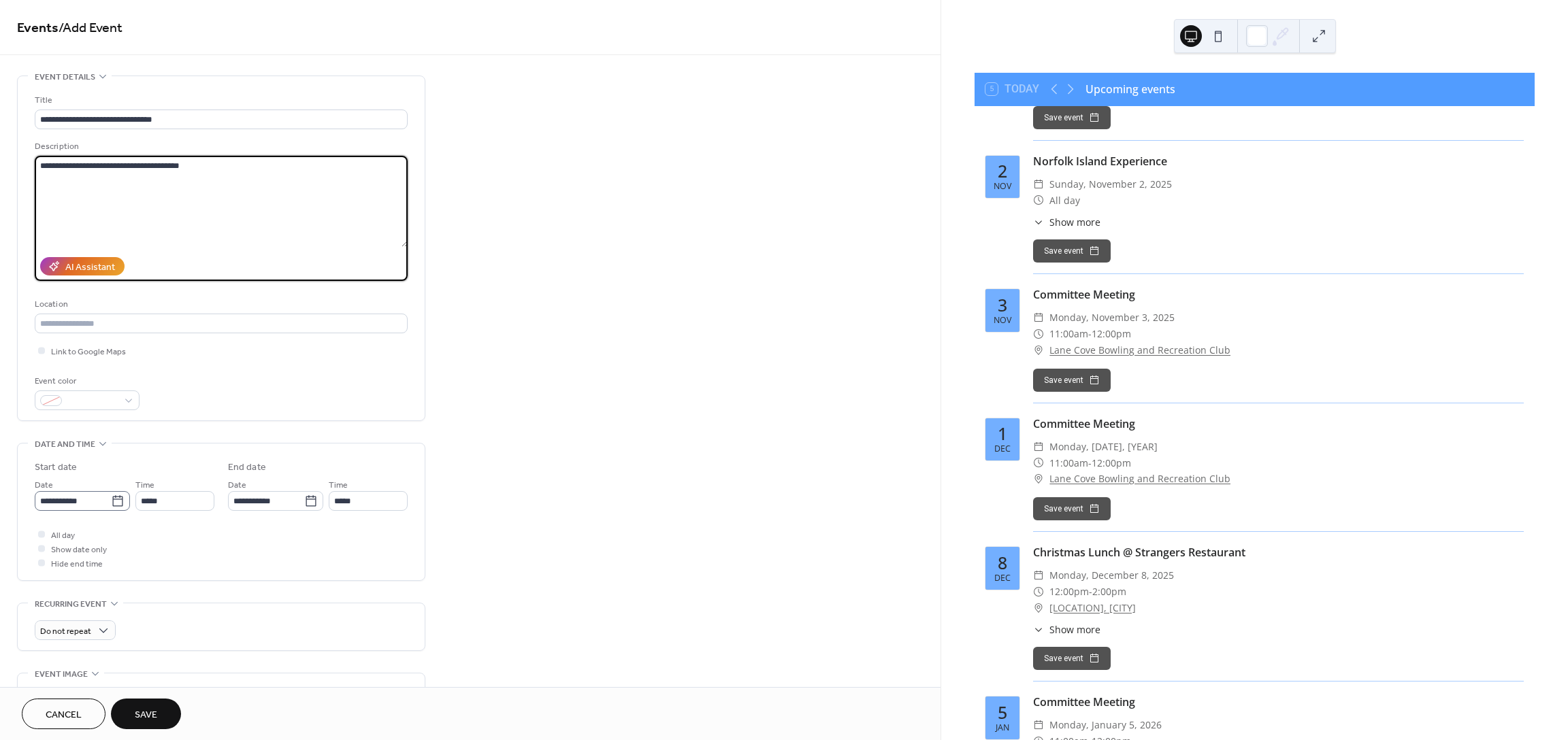 type on "**********" 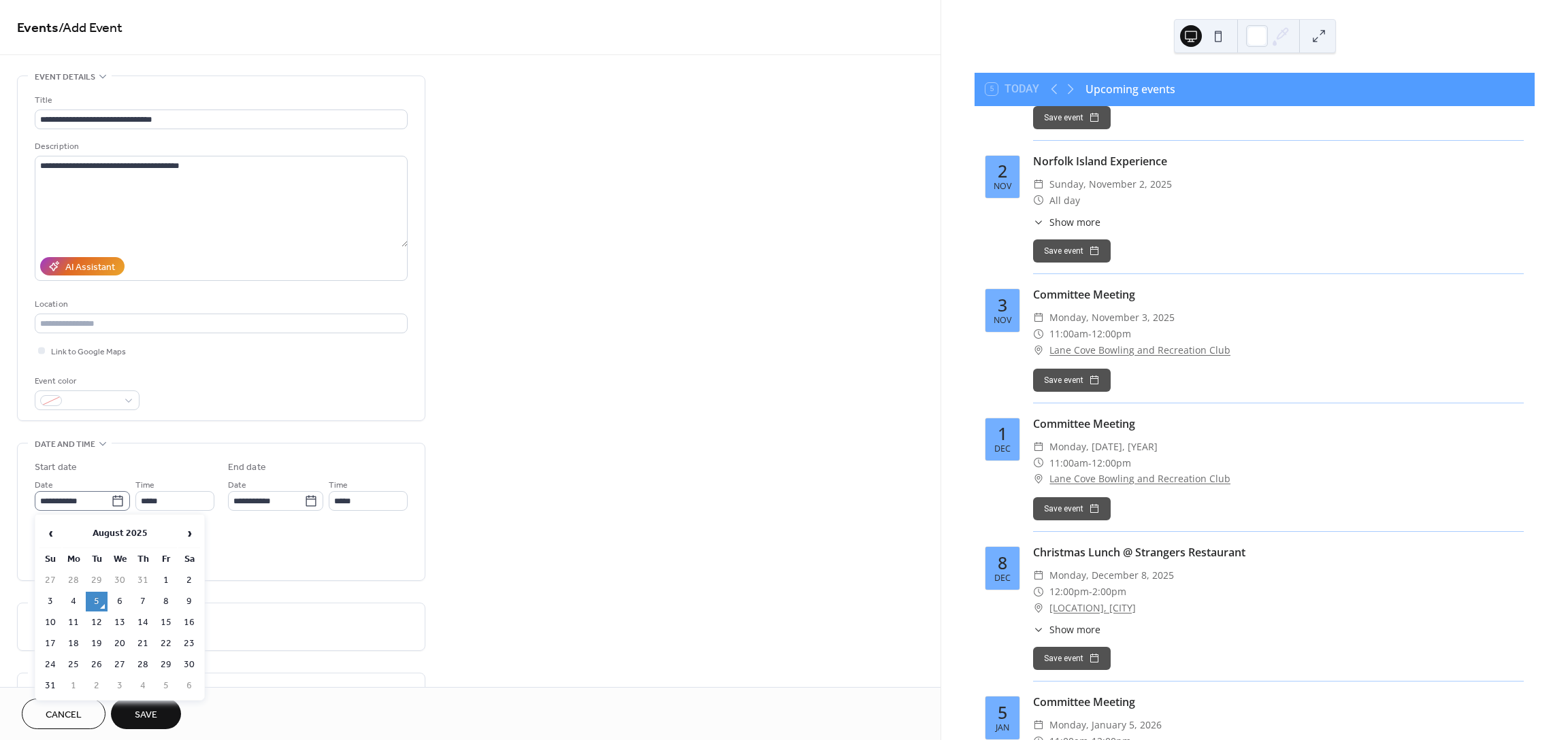 click 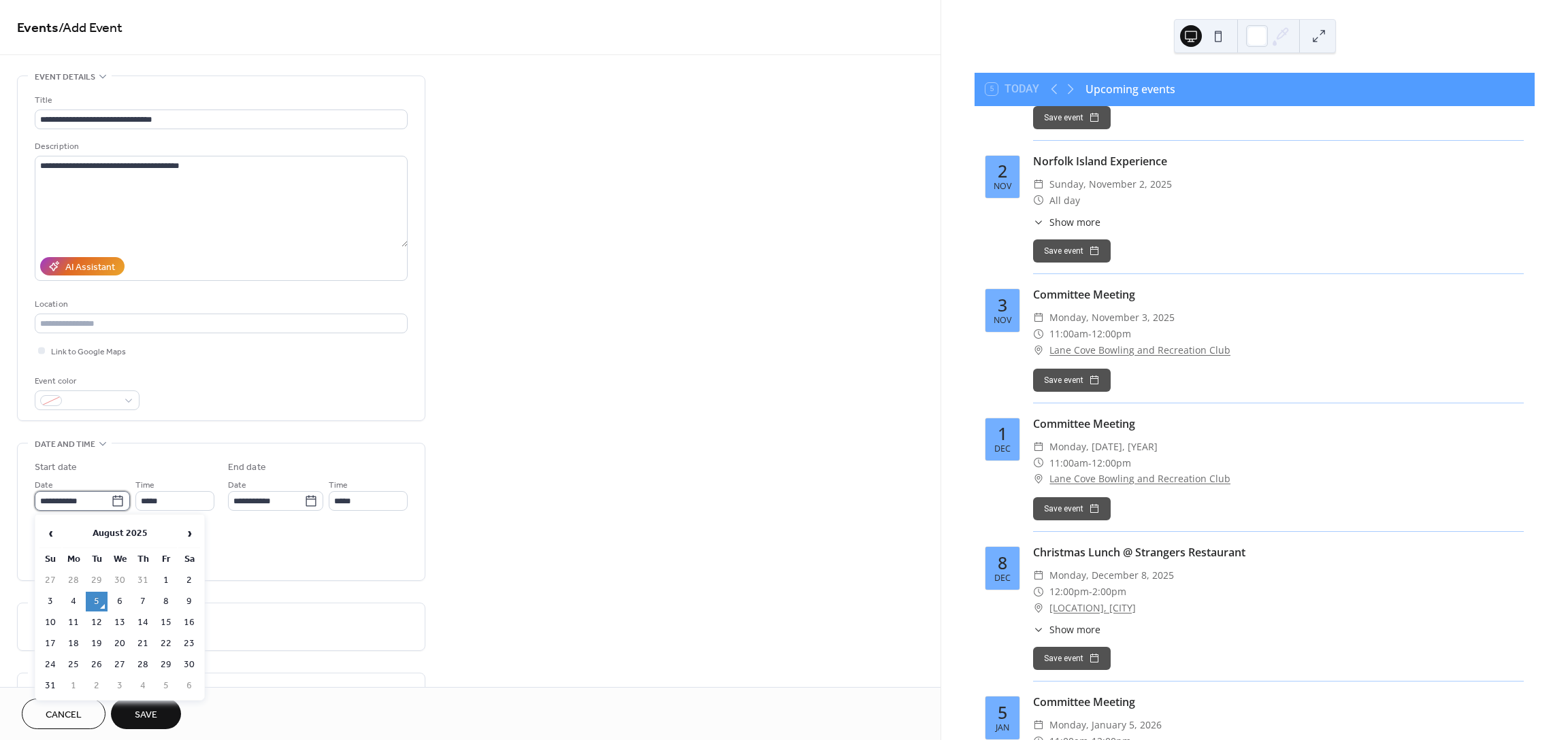click on "**********" at bounding box center (73, 501) 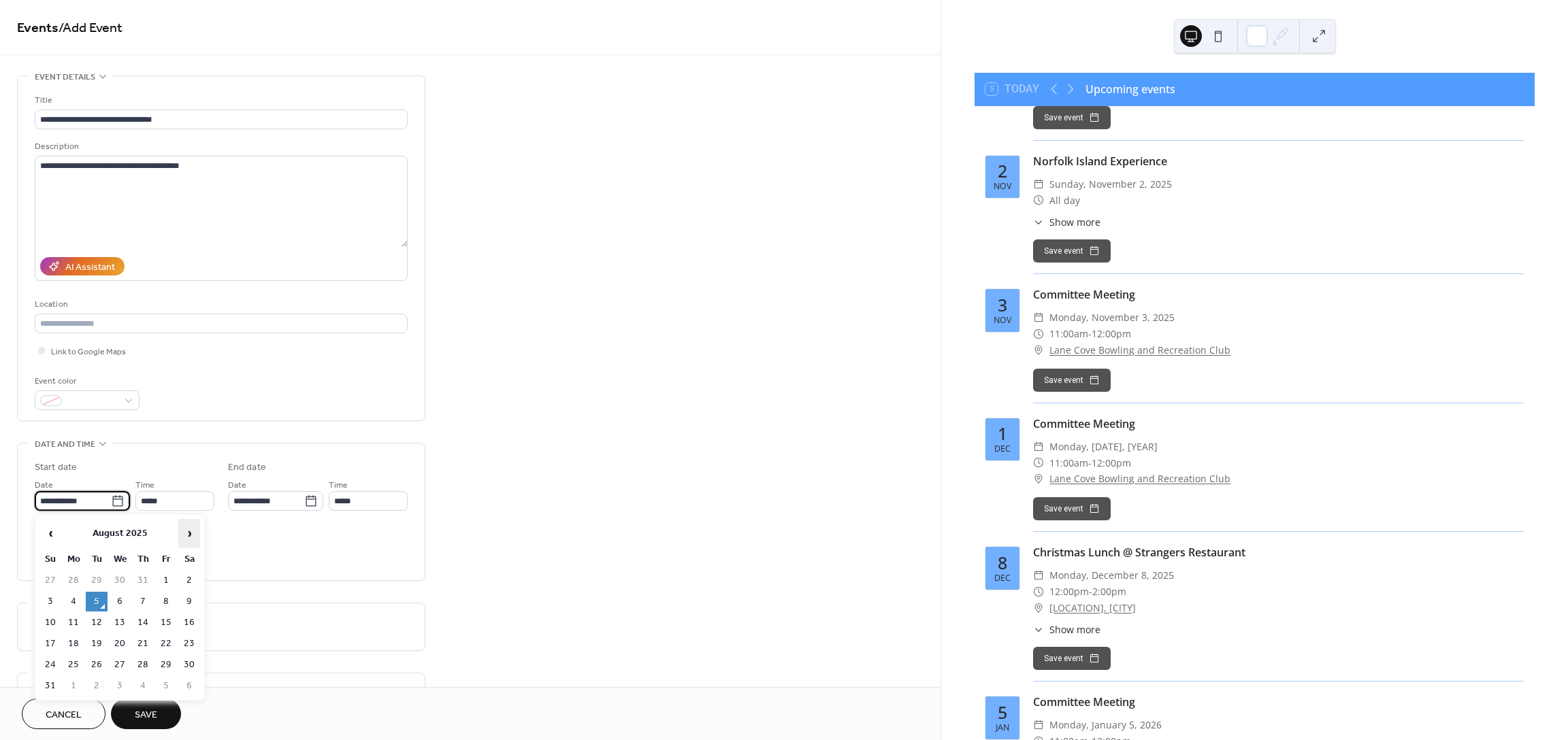 click on "›" at bounding box center [189, 533] 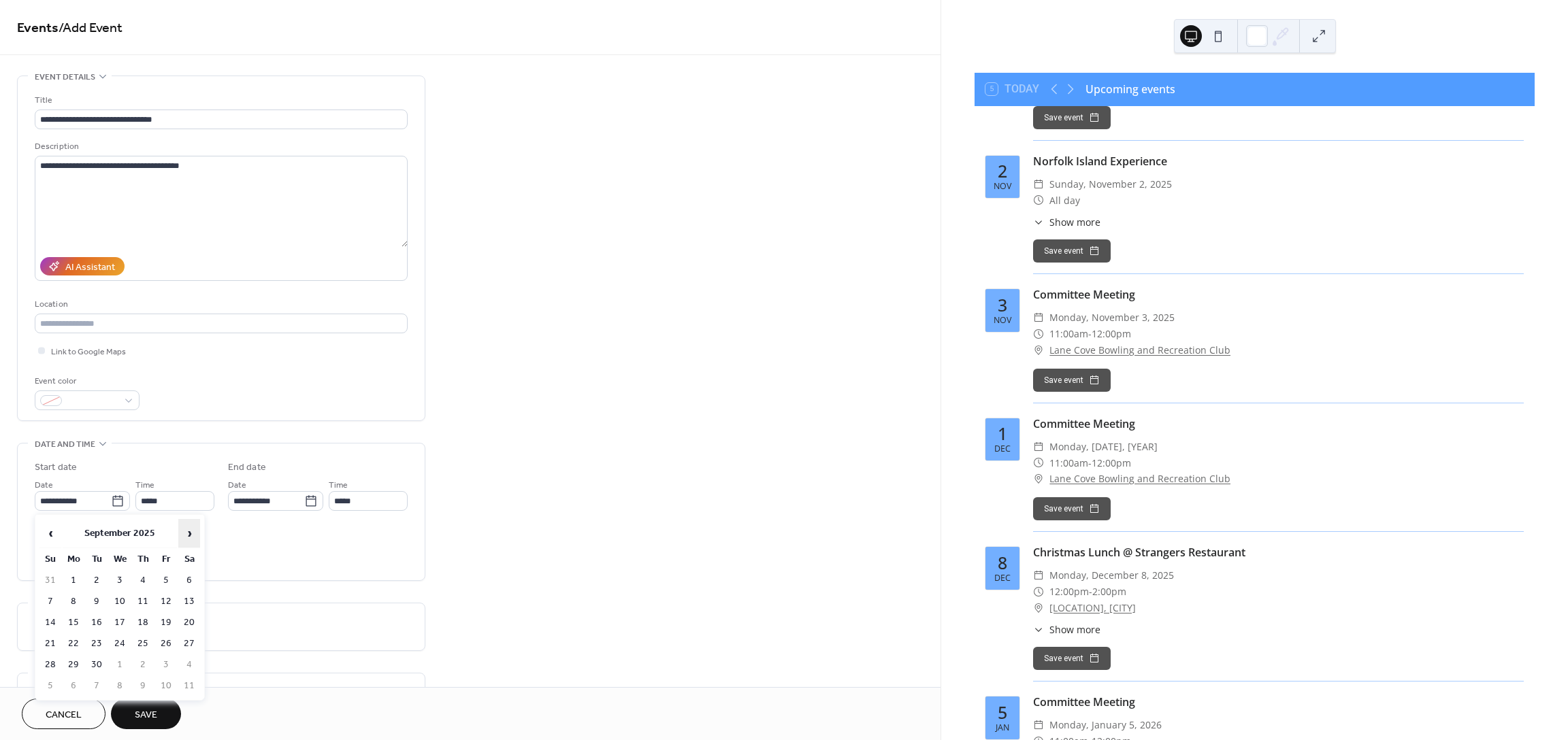 click on "›" at bounding box center [189, 533] 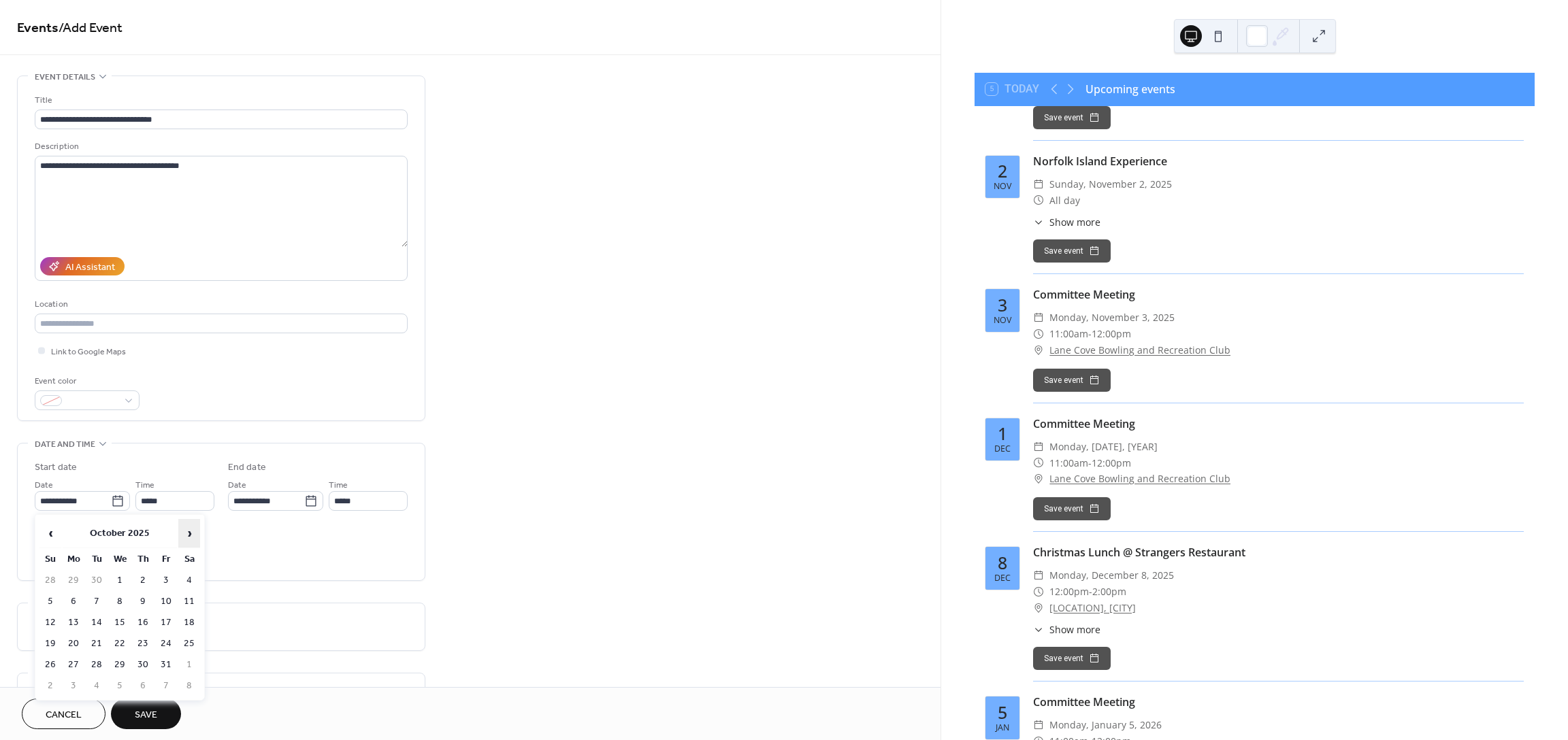 click on "›" at bounding box center [189, 533] 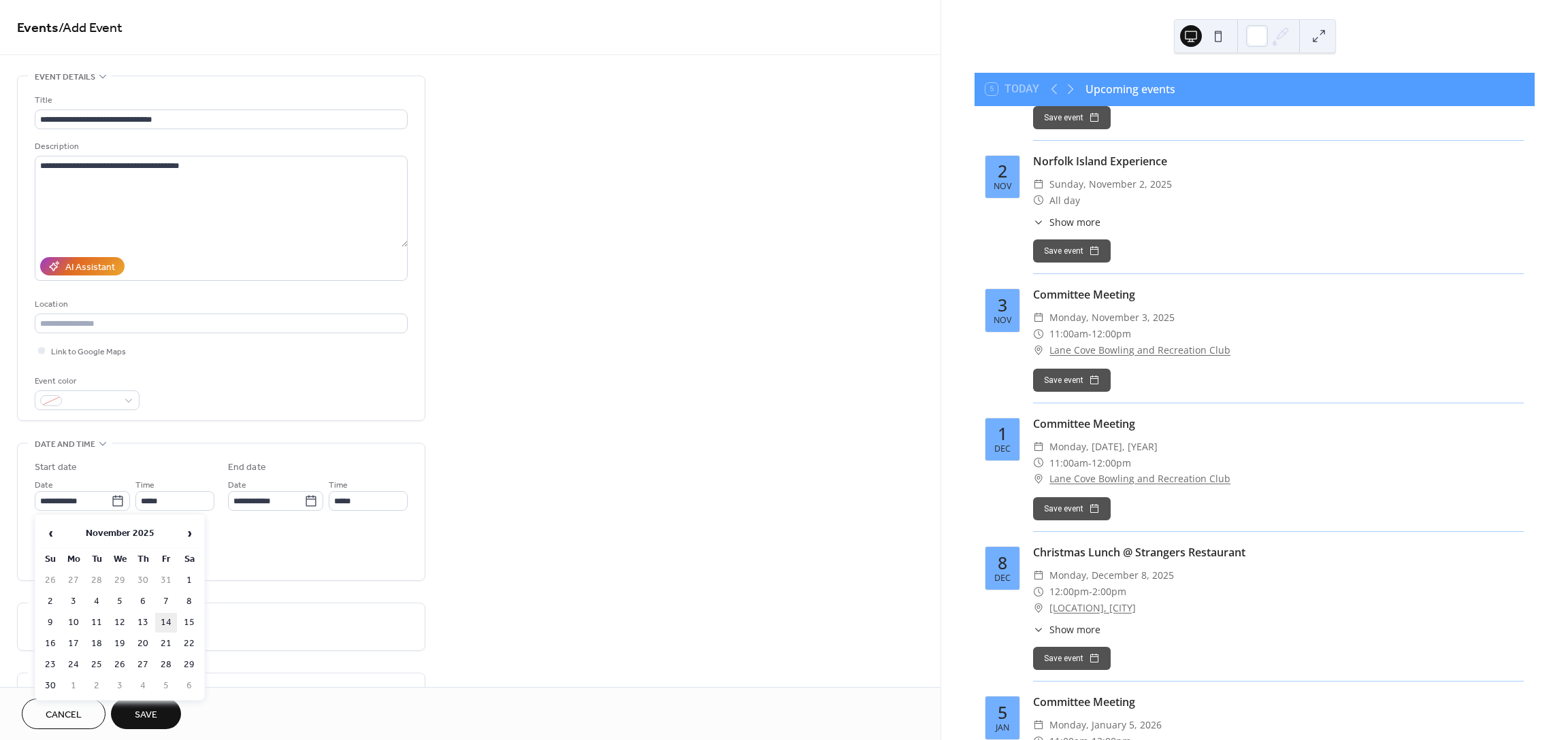 click on "14" at bounding box center (166, 622) 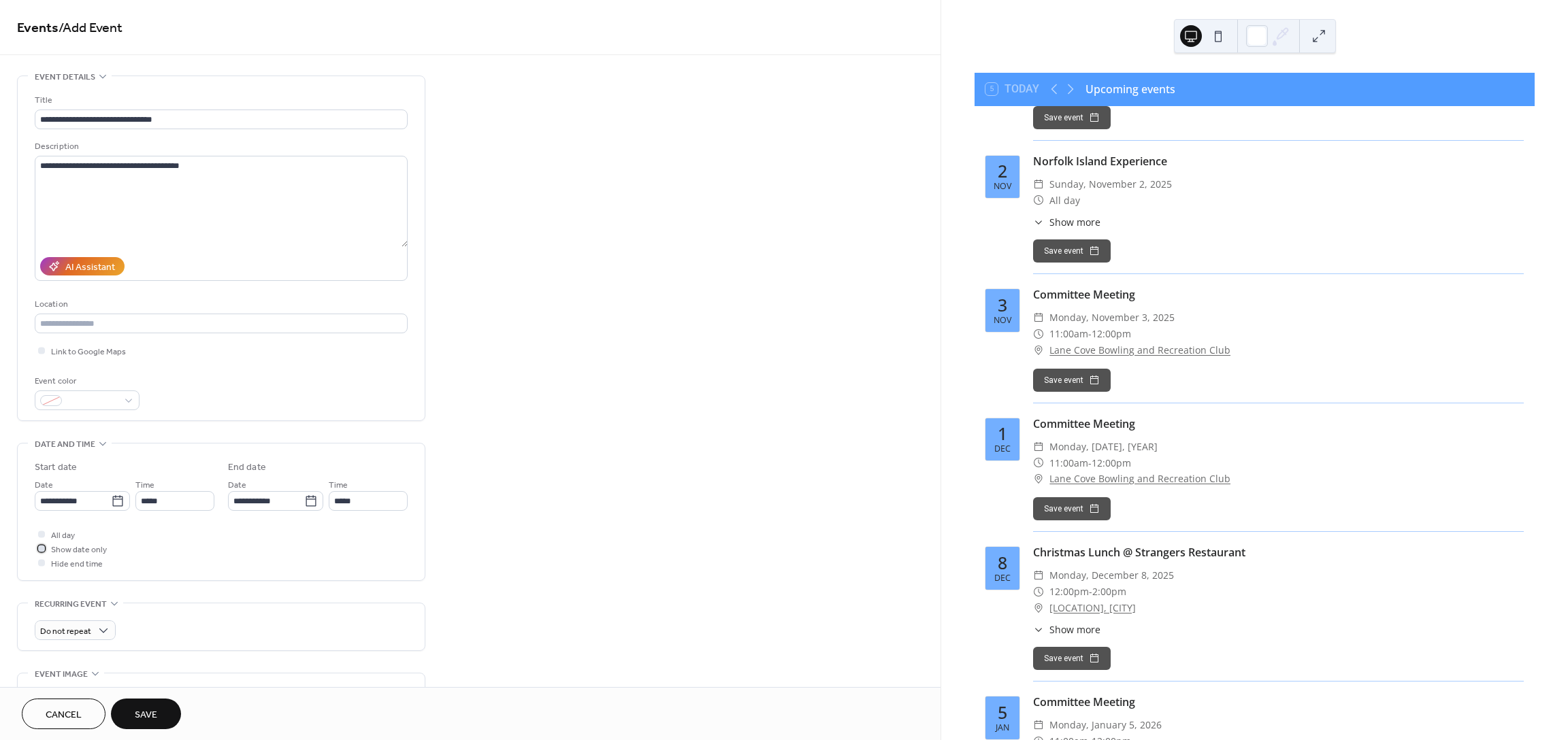 click at bounding box center [42, 548] 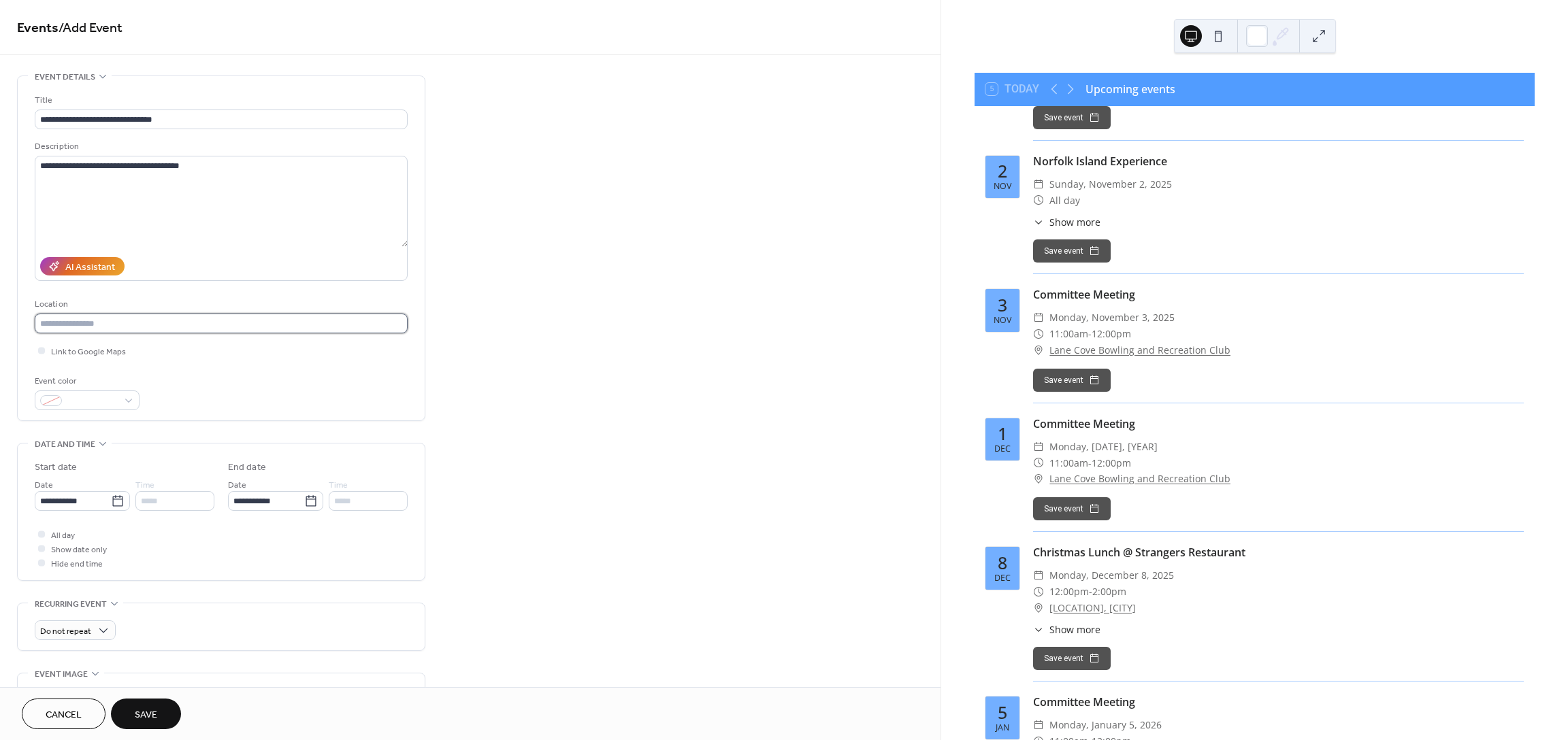 click at bounding box center (221, 323) 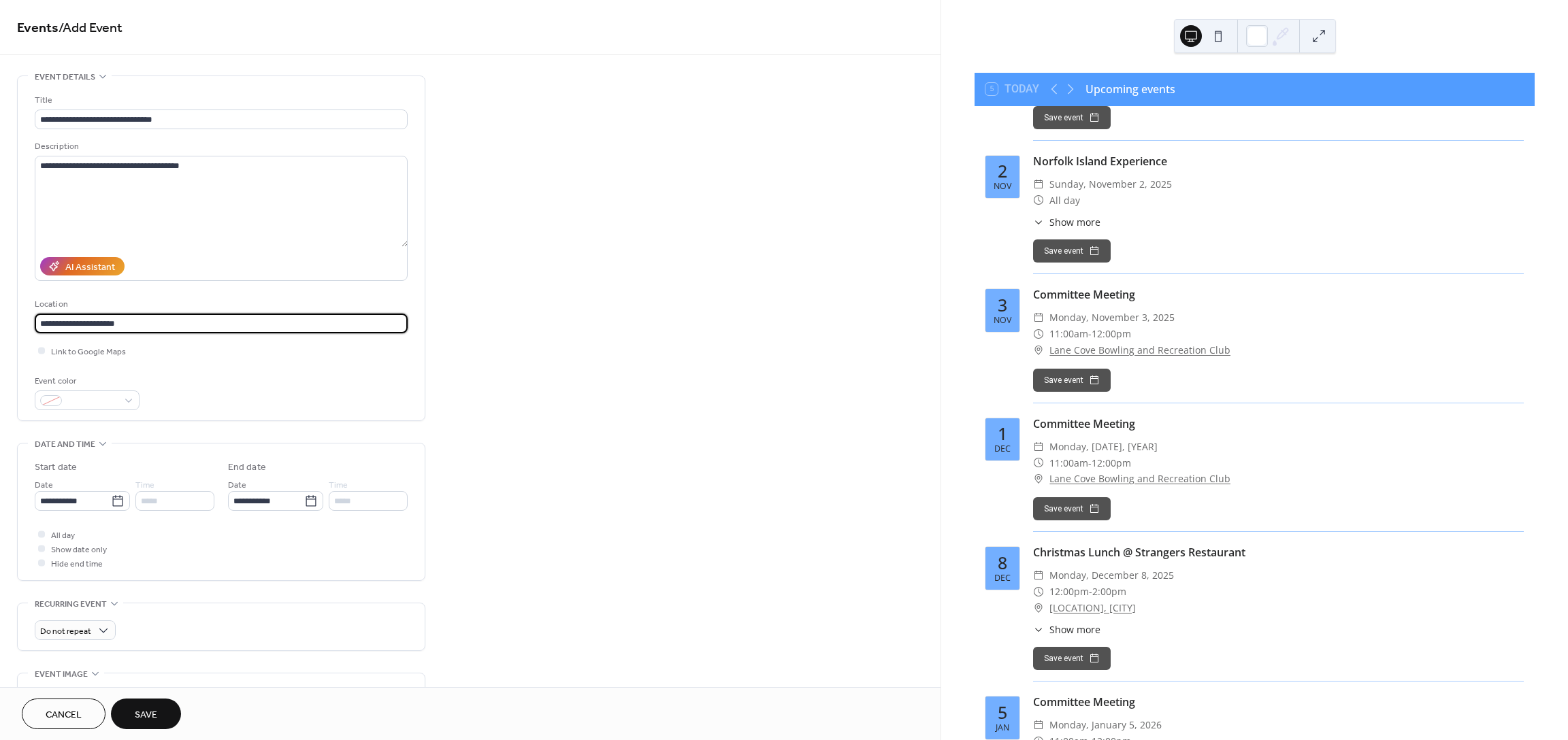 type on "**********" 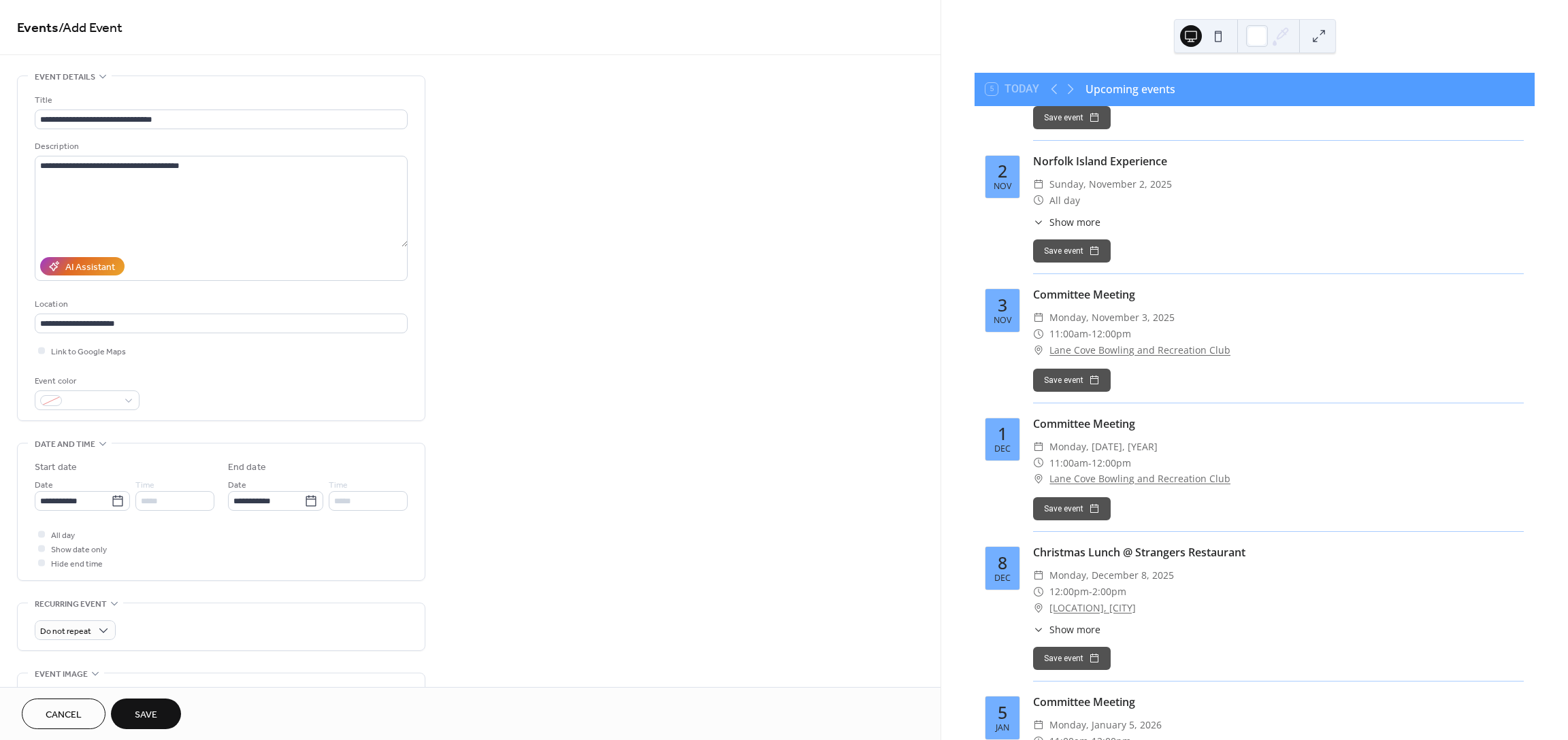 click on "Save" at bounding box center [146, 715] 